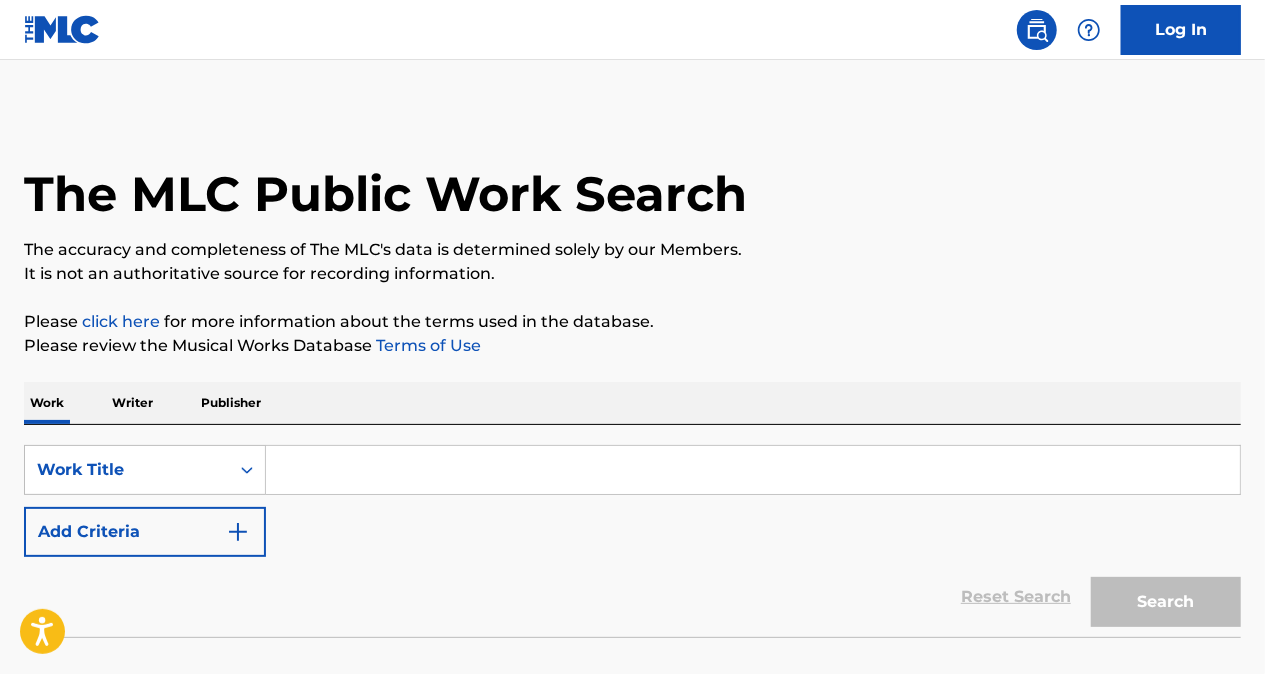 scroll, scrollTop: 86, scrollLeft: 0, axis: vertical 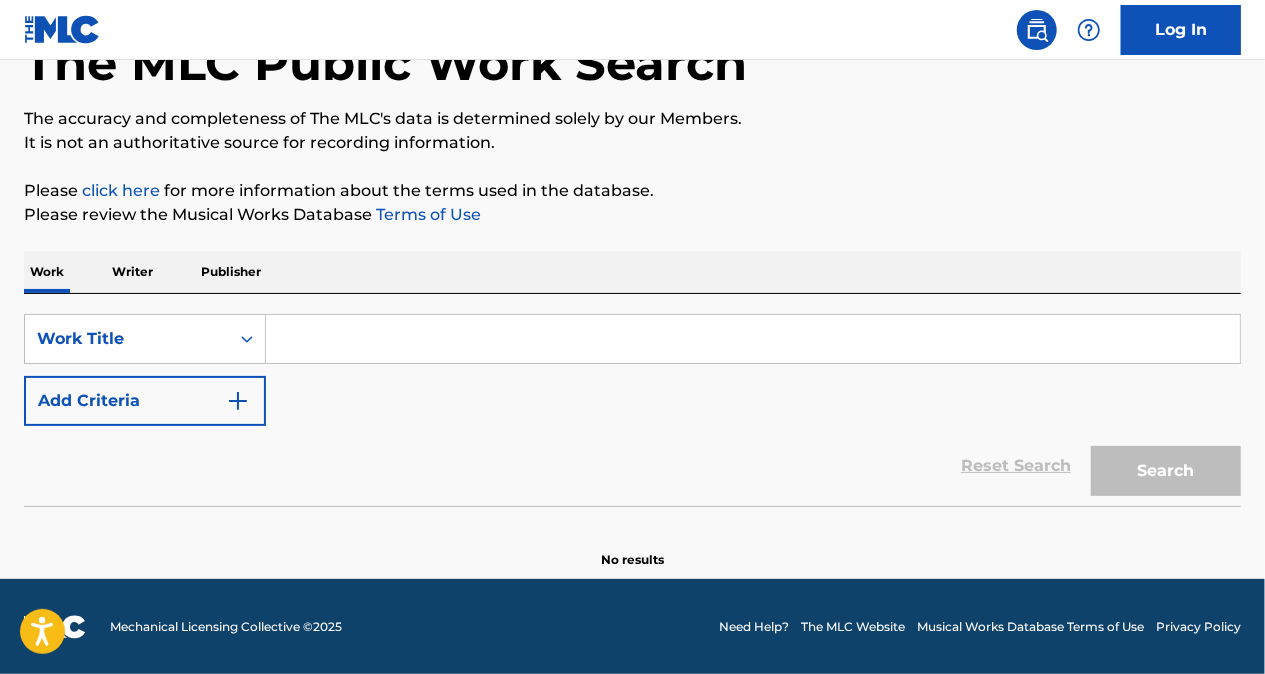 click on "Writer" at bounding box center [132, 272] 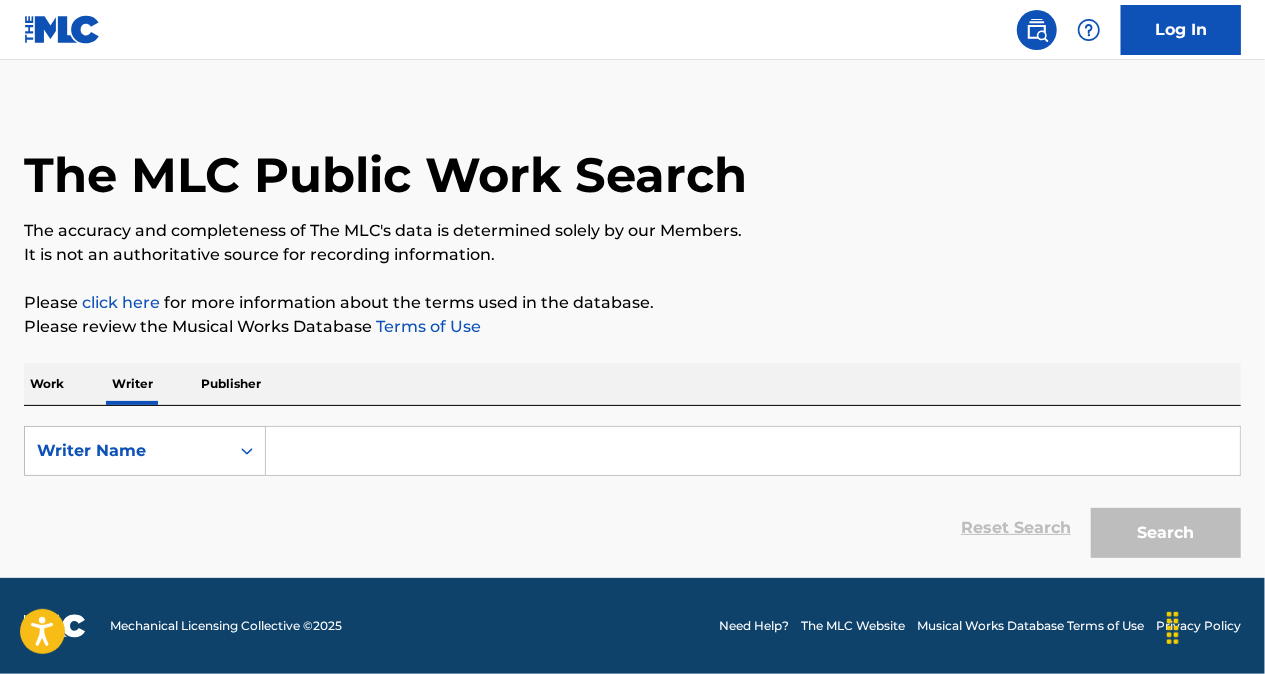 scroll, scrollTop: 0, scrollLeft: 0, axis: both 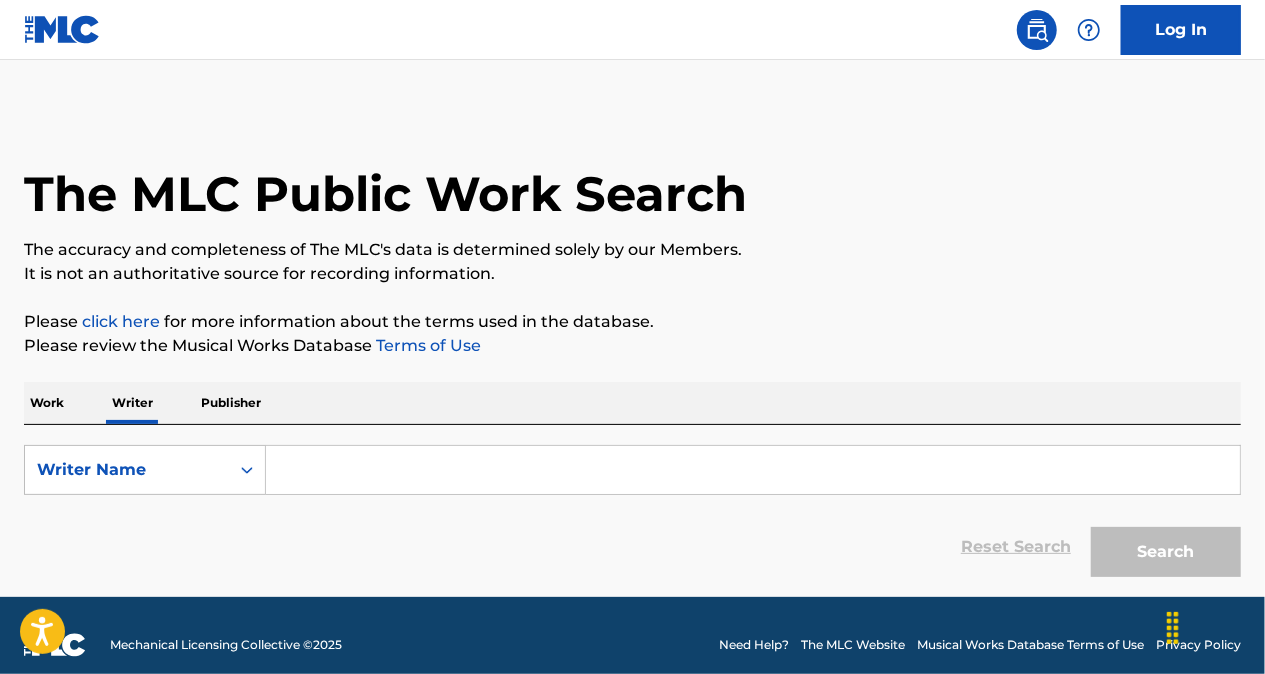 click on "SearchWithCriteria[UUID]" at bounding box center (632, 506) 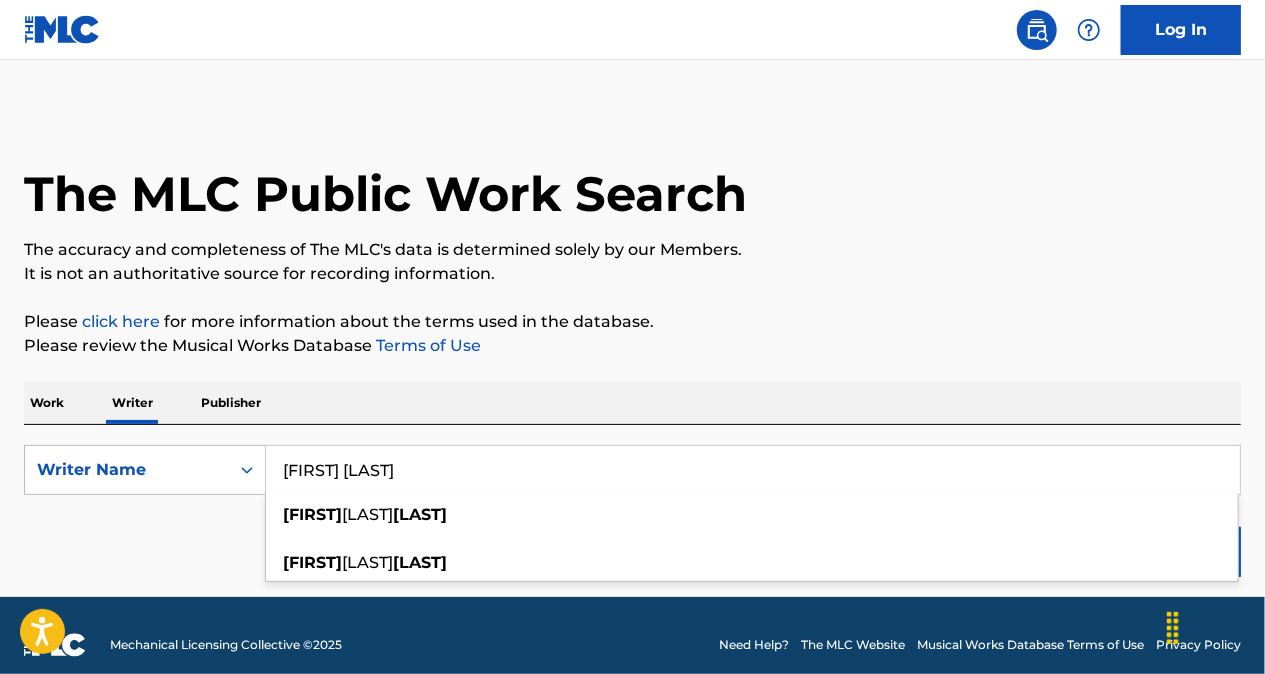 scroll, scrollTop: 18, scrollLeft: 0, axis: vertical 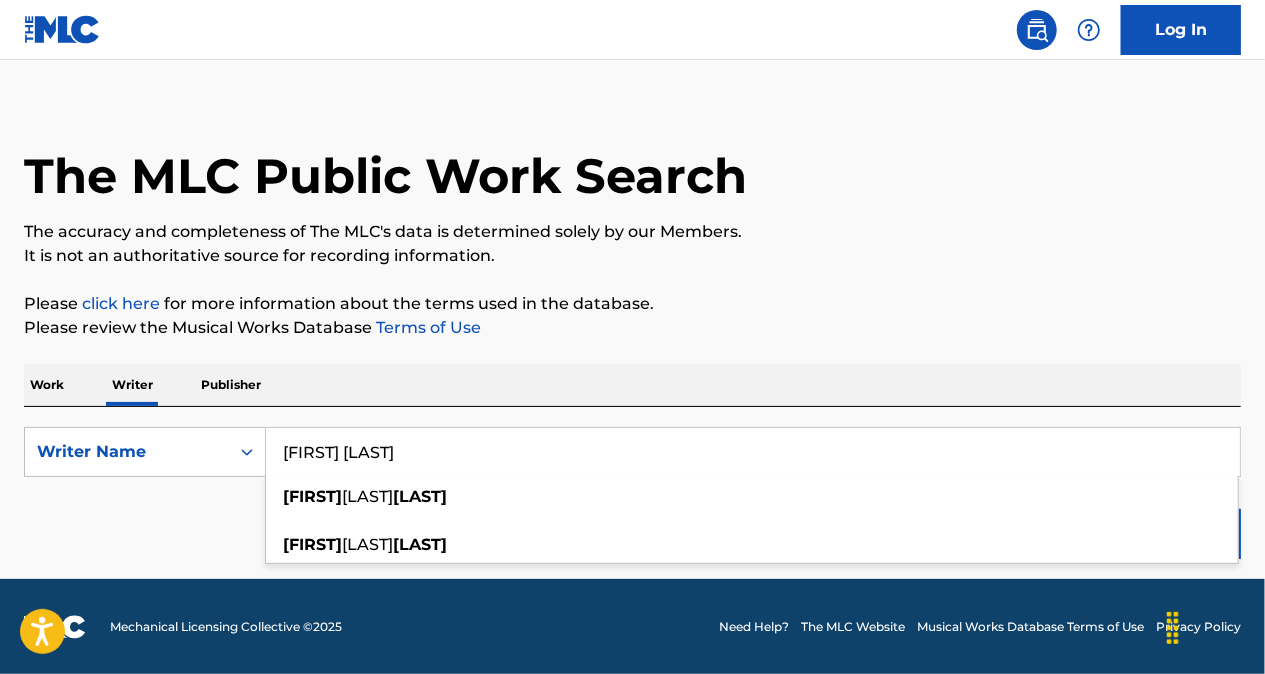 type on "[FIRST] [LAST]" 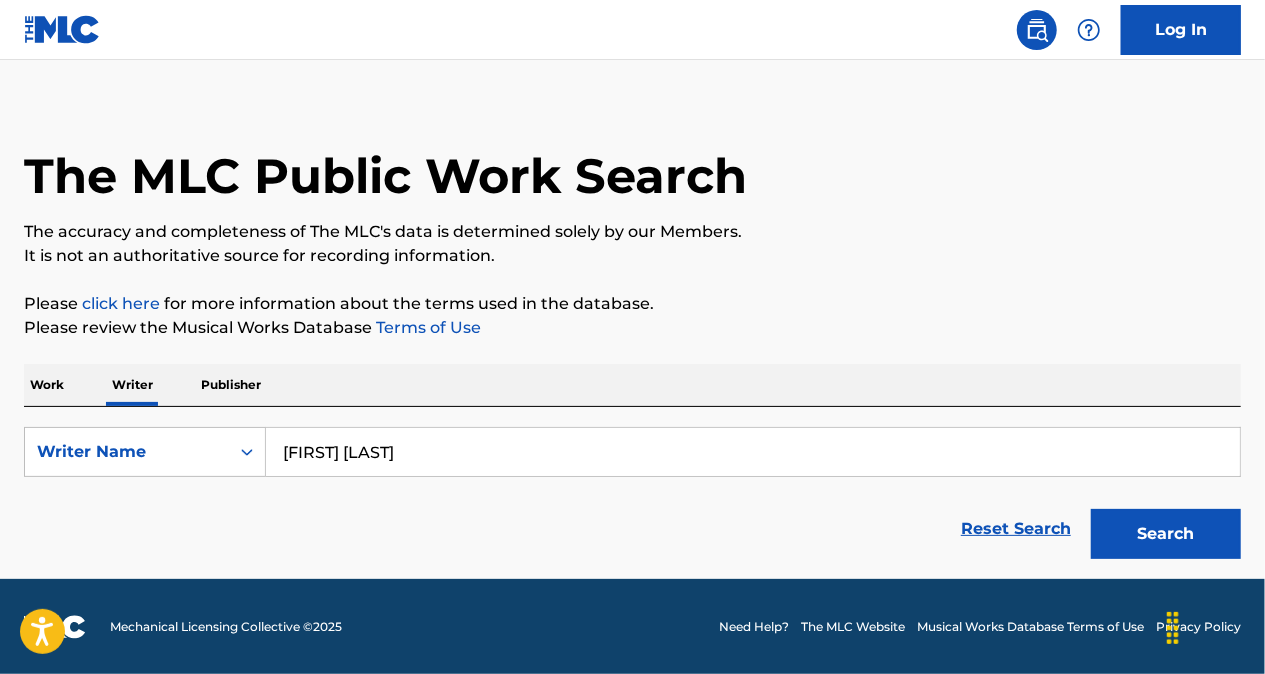 click on "Search" at bounding box center (1166, 534) 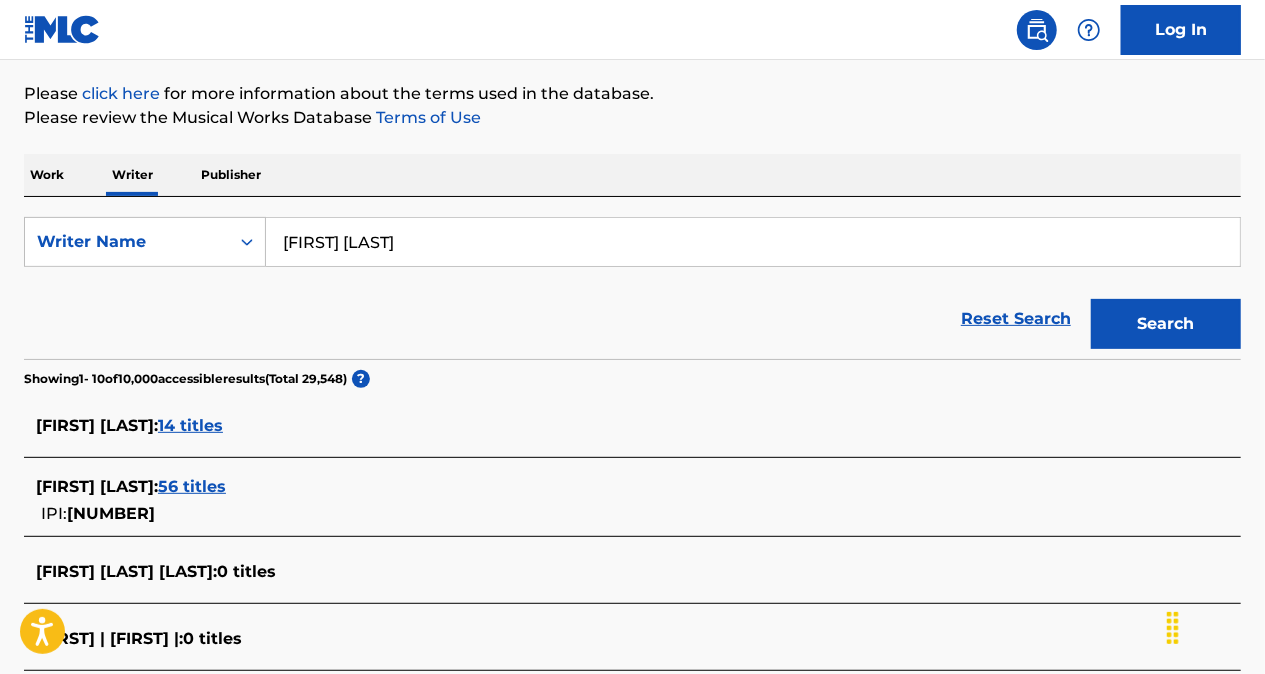 scroll, scrollTop: 346, scrollLeft: 0, axis: vertical 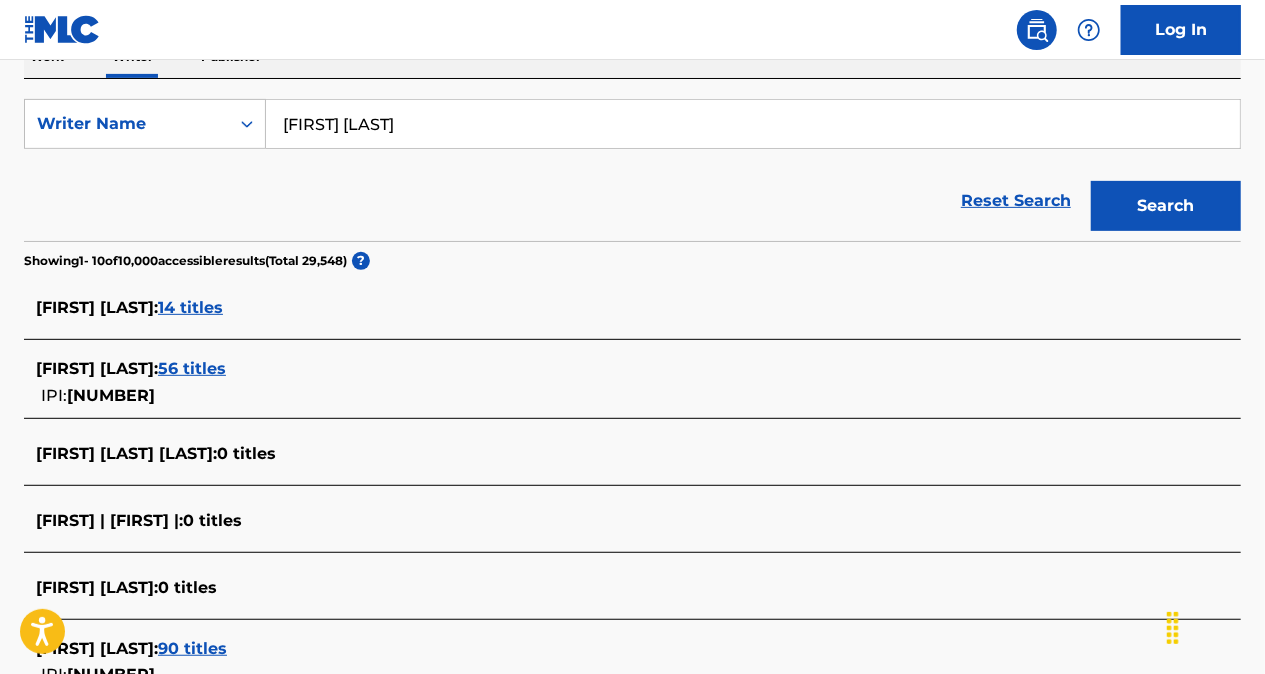 click on "56 titles" at bounding box center [192, 368] 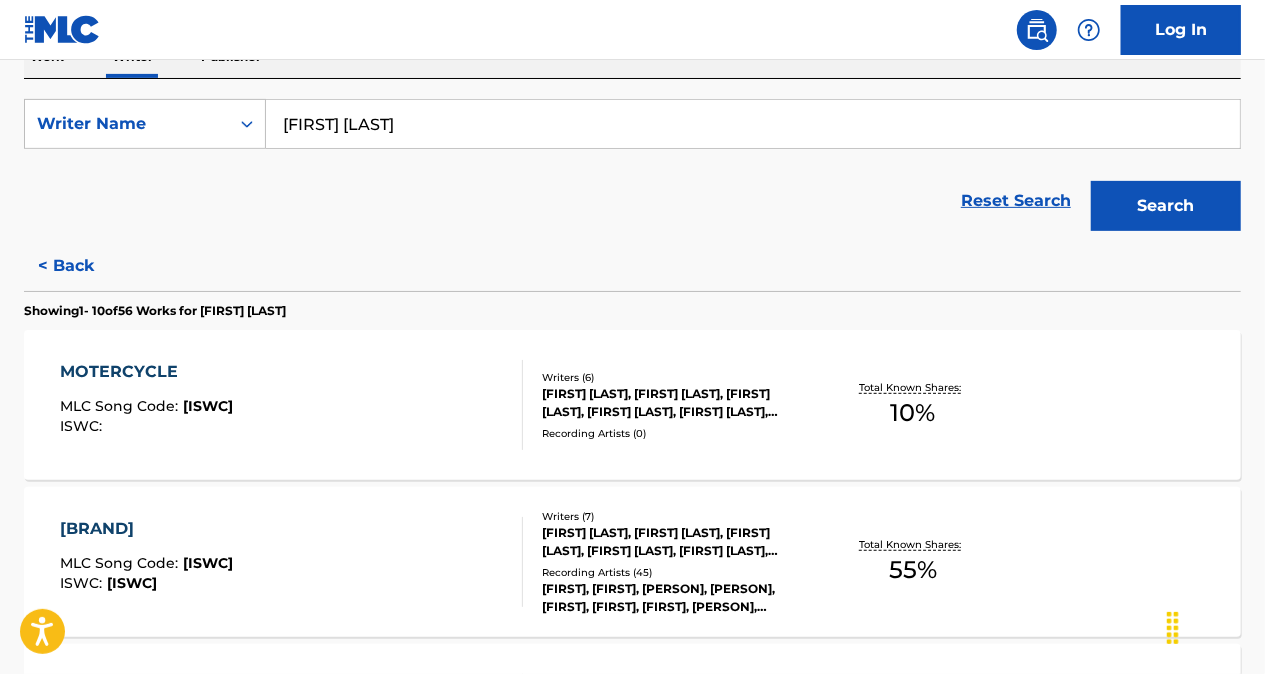 scroll, scrollTop: 446, scrollLeft: 0, axis: vertical 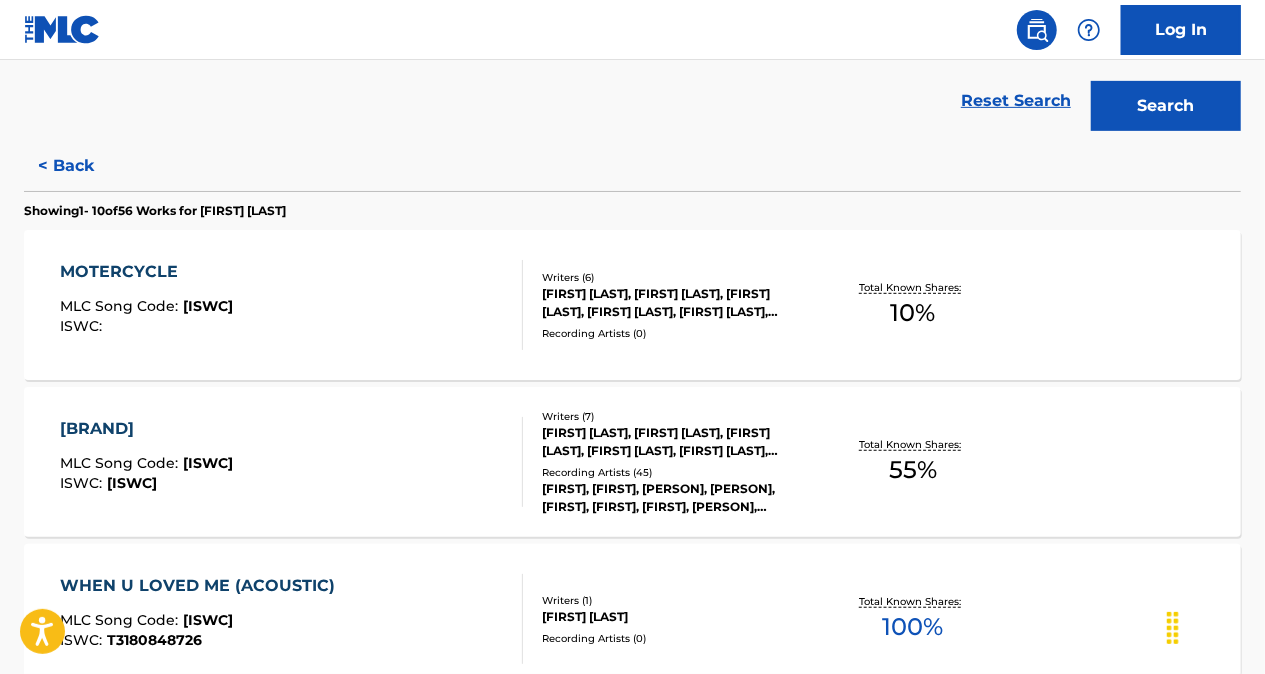 click on "Writers ( 6 ) LEON  MARCUS MICHELS, KENNETH CHARLES BLUME III, PAUL RAINI CASTELLUZZO, NICK MOVSHON, HOMER STEINWEISS, REMI FRANCIS WOLF Recording Artists ( 0 )" at bounding box center [667, 305] 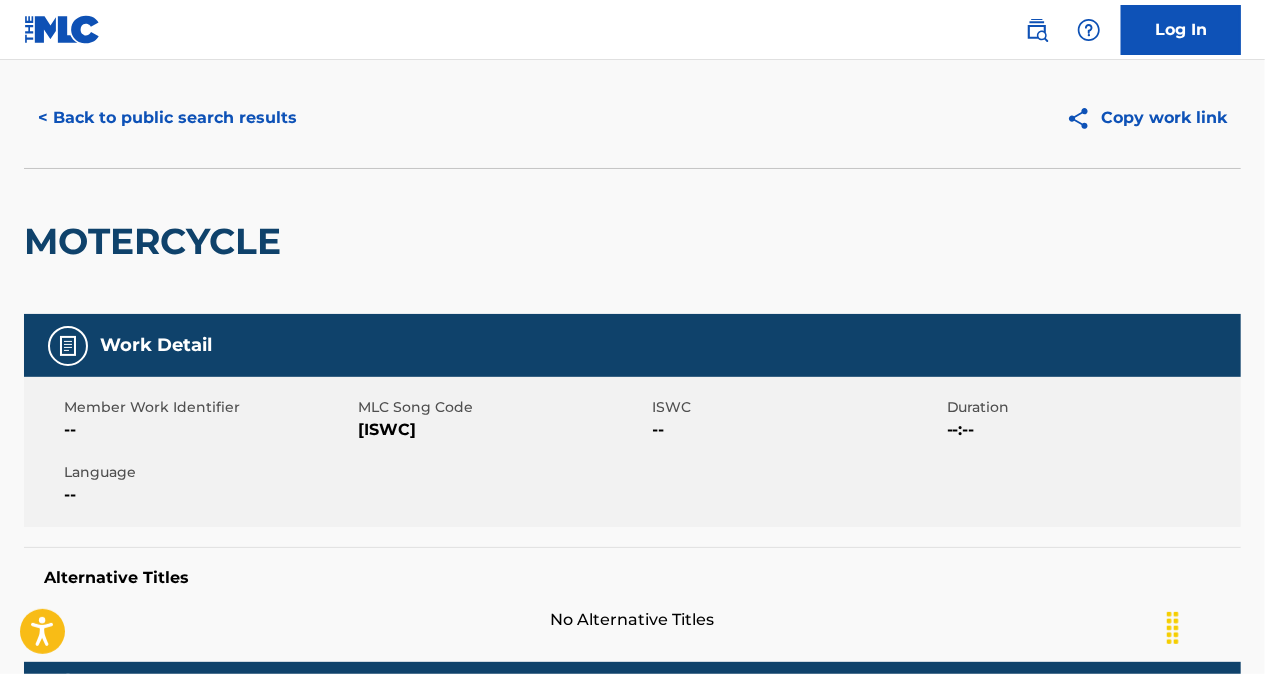 scroll, scrollTop: 0, scrollLeft: 0, axis: both 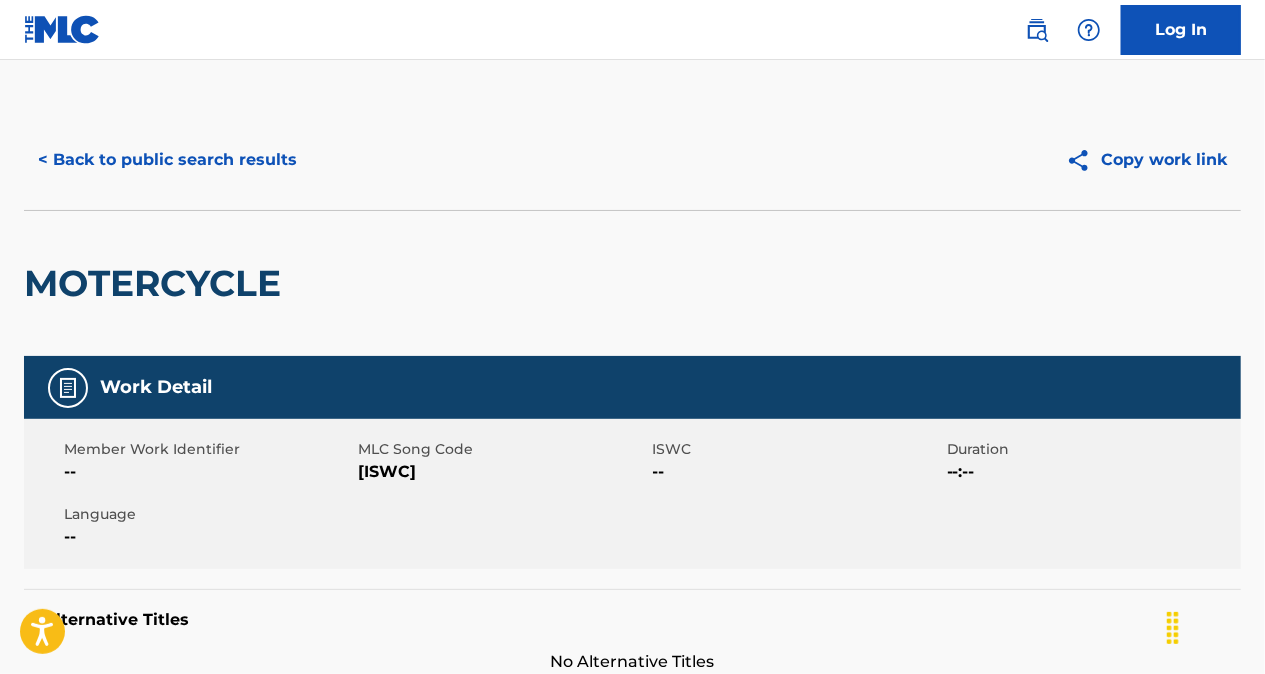 click on "< Back to public search results" at bounding box center (167, 160) 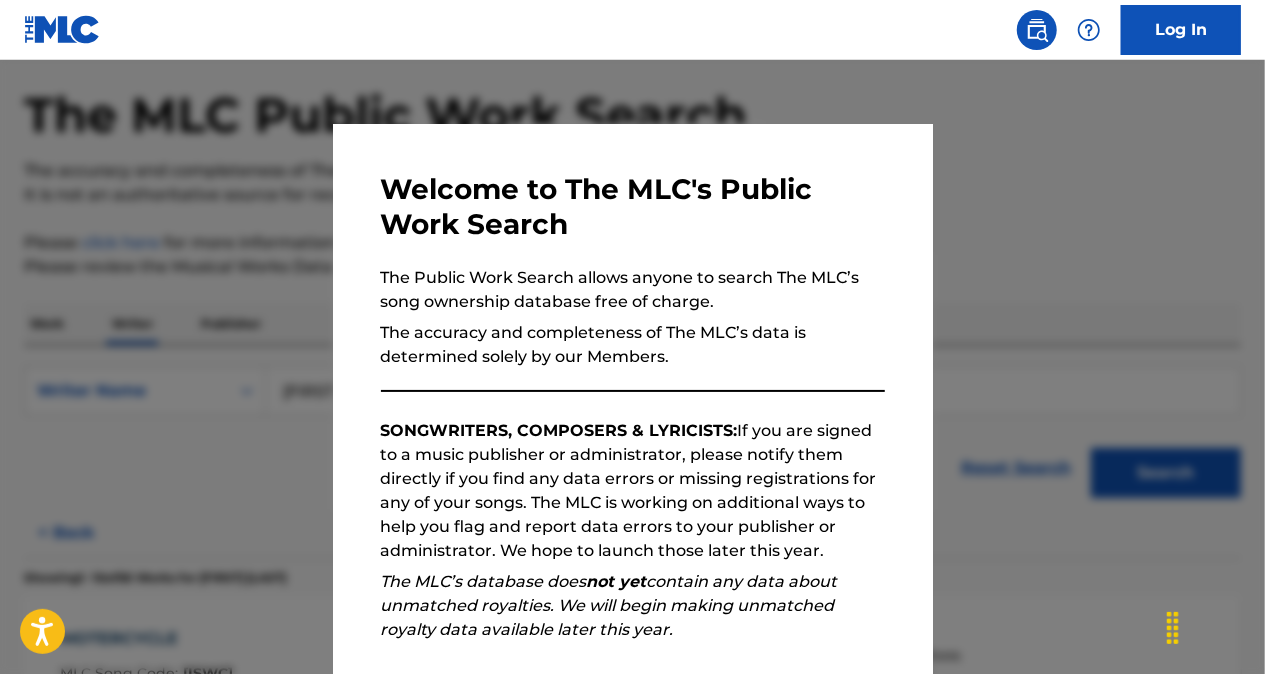 click at bounding box center (632, 397) 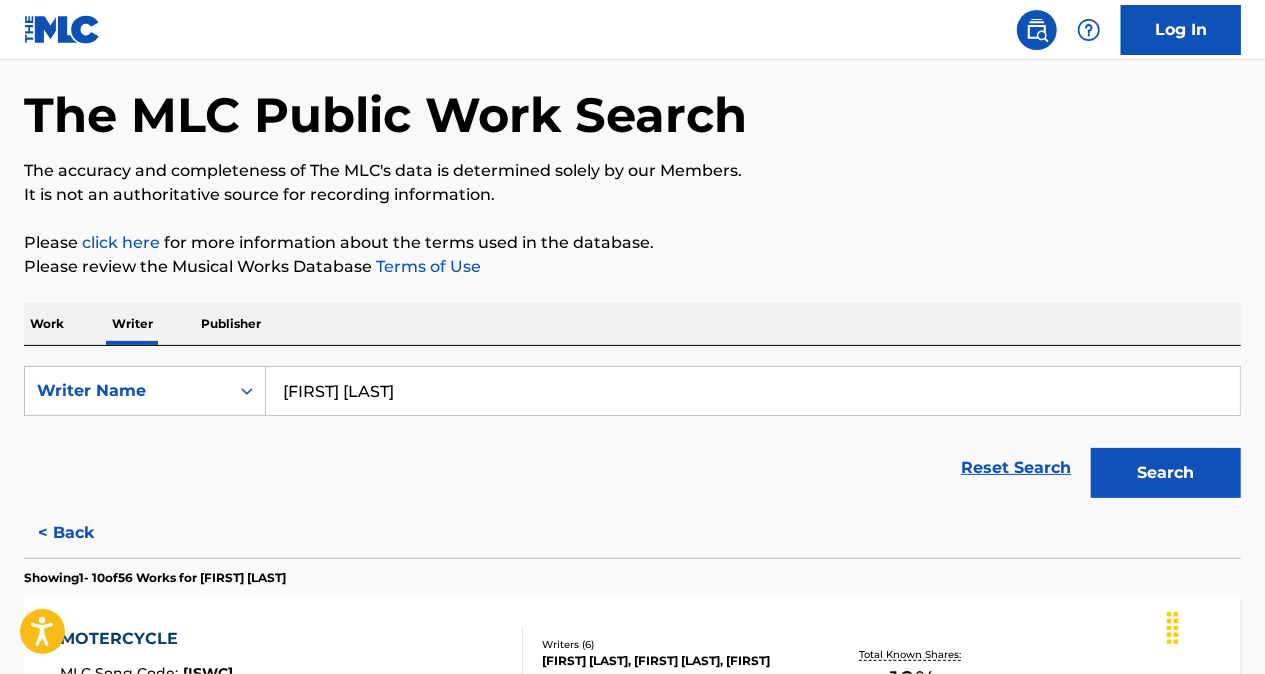 drag, startPoint x: 474, startPoint y: 387, endPoint x: 575, endPoint y: 406, distance: 102.77159 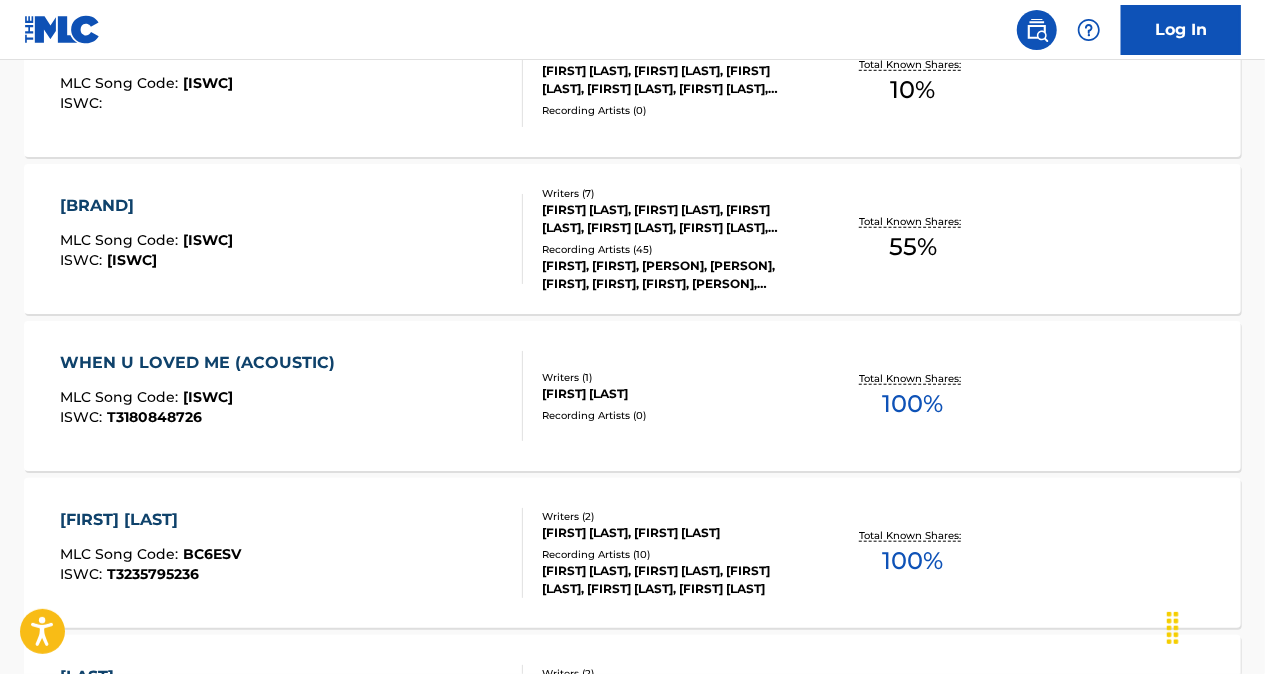 scroll, scrollTop: 169, scrollLeft: 0, axis: vertical 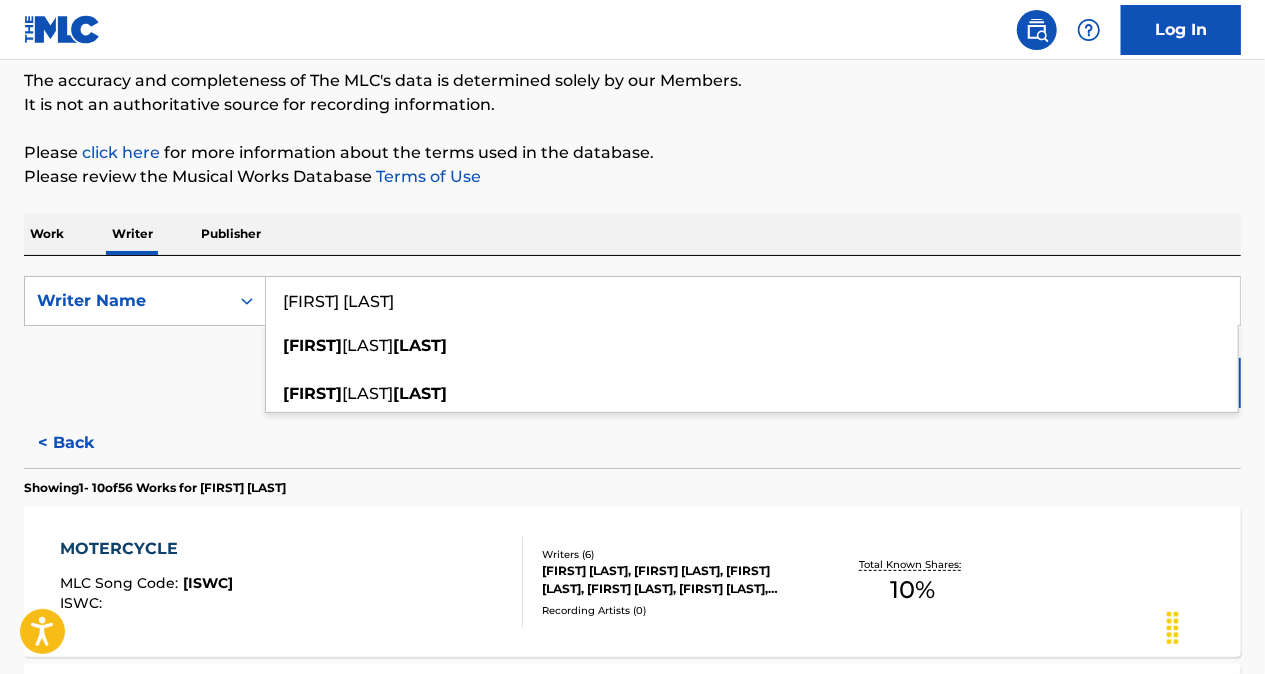 click on "The MLC Public Work Search The accuracy and completeness of The MLC's data is determined solely by our Members. It is not an authoritative source for recording information. Please   click here   for more information about the terms used in the database. Please review the Musical Works Database   Terms of Use Work Writer Publisher SearchWithCriteria55a59da2-99e0-4fe9-8318-64da3c926056 Writer Name [NAME] [LAST] [NAME]  [LAST]  [NAME]  [LAST]  Reset Search Search < Back Showing  1  -   10  of  56   Works for [NAME] [LAST]   MOTERCYCLE MLC Song Code : MS3HZI ISWC : Writers ( 6 ) [NAME]  [LAST] [NAME] [LAST] [NAME] [LAST], [NAME] [LAST], [NAME] [LAST], [NAME] [LAST] Recording Artists ( 0 ) Total Known Shares: 10 % RACECAR DRIVER MLC Song Code : RO44Q5 ISWC : T3310289437 Writers ( 7 ) [NAME] [LAST], [NAME] [LAST], [NAME] [LAST], [NAME] [LAST], [NAME] [LAST], [NAME] [LAST], [NAME] [LAST] Recording Artists ( 45 ) Total Known Shares: 55" at bounding box center [632, 1057] 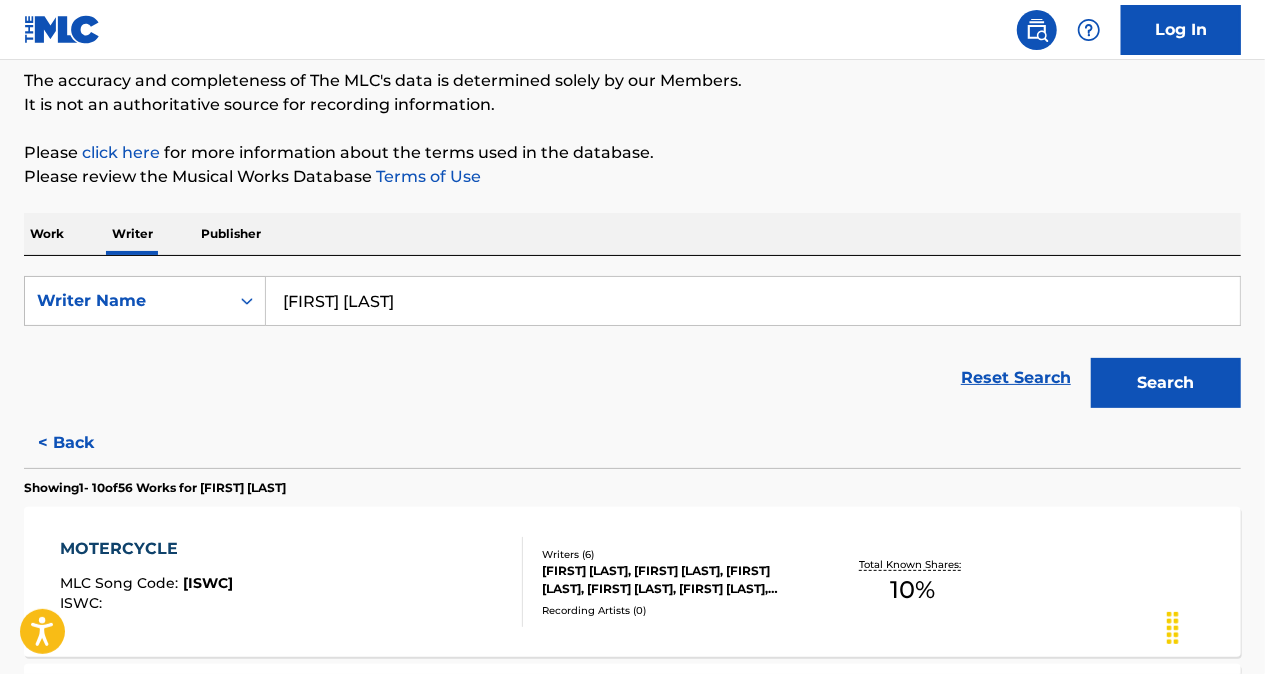 click on "Search" at bounding box center [1166, 383] 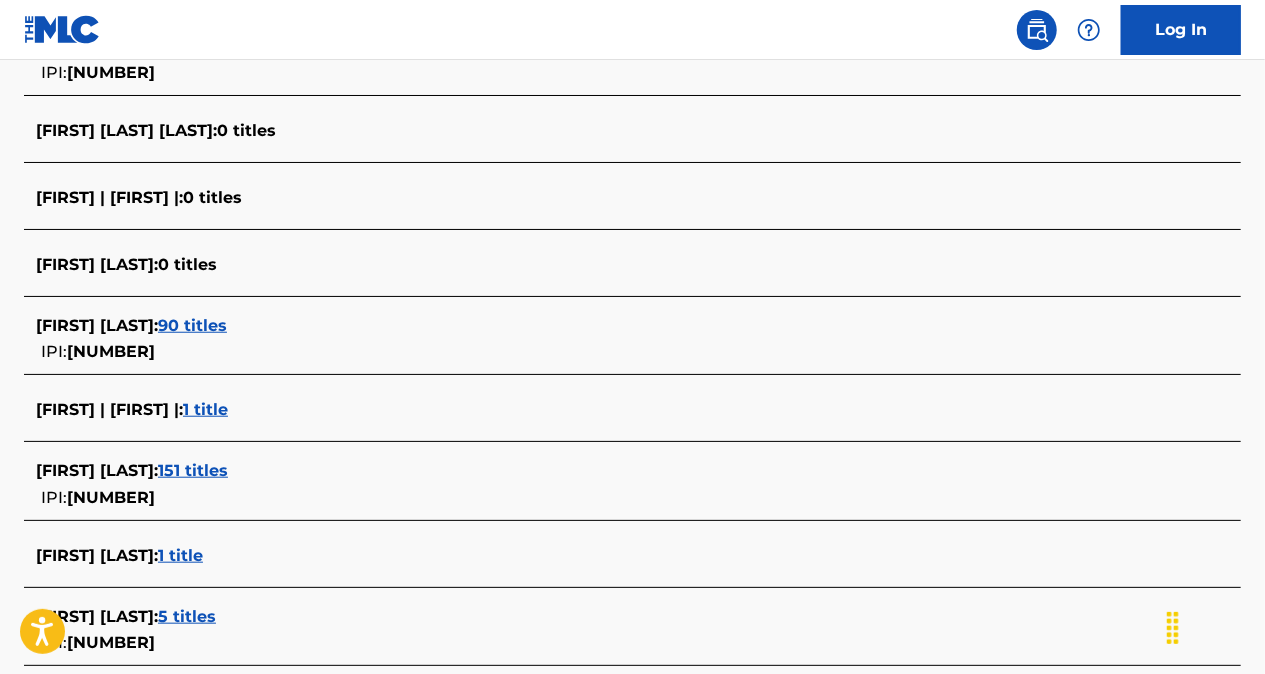 scroll, scrollTop: 469, scrollLeft: 0, axis: vertical 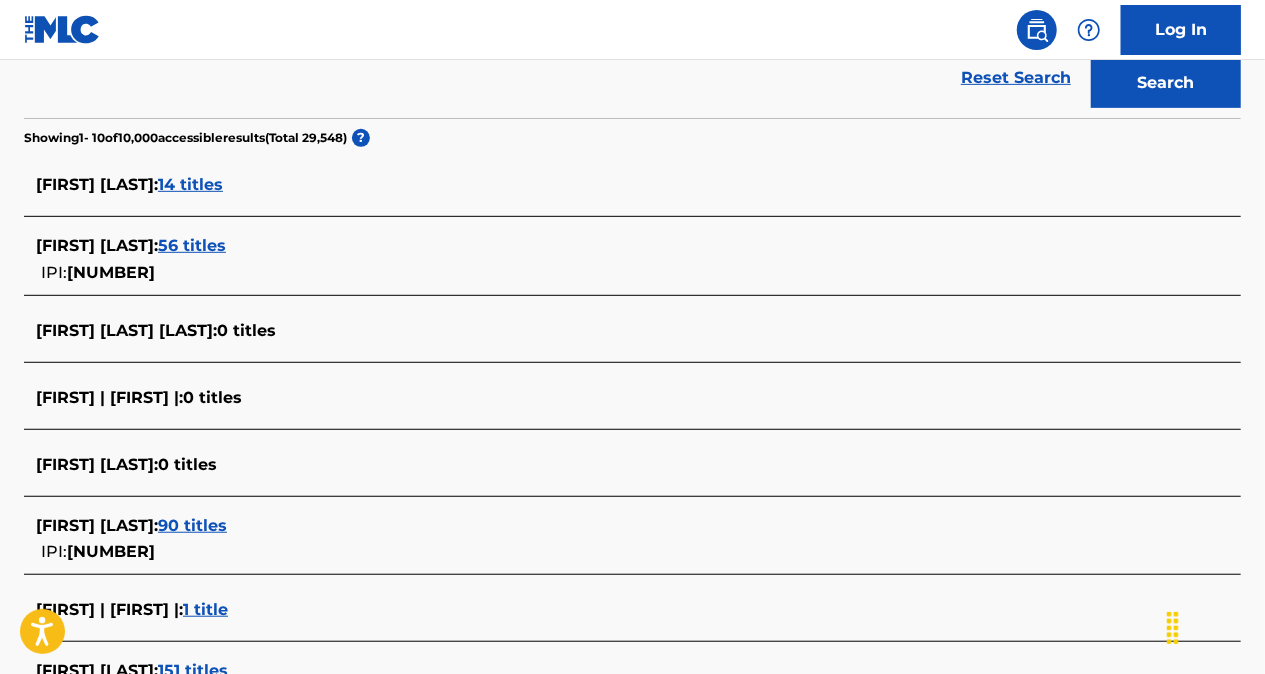 click on "56 titles" at bounding box center [192, 245] 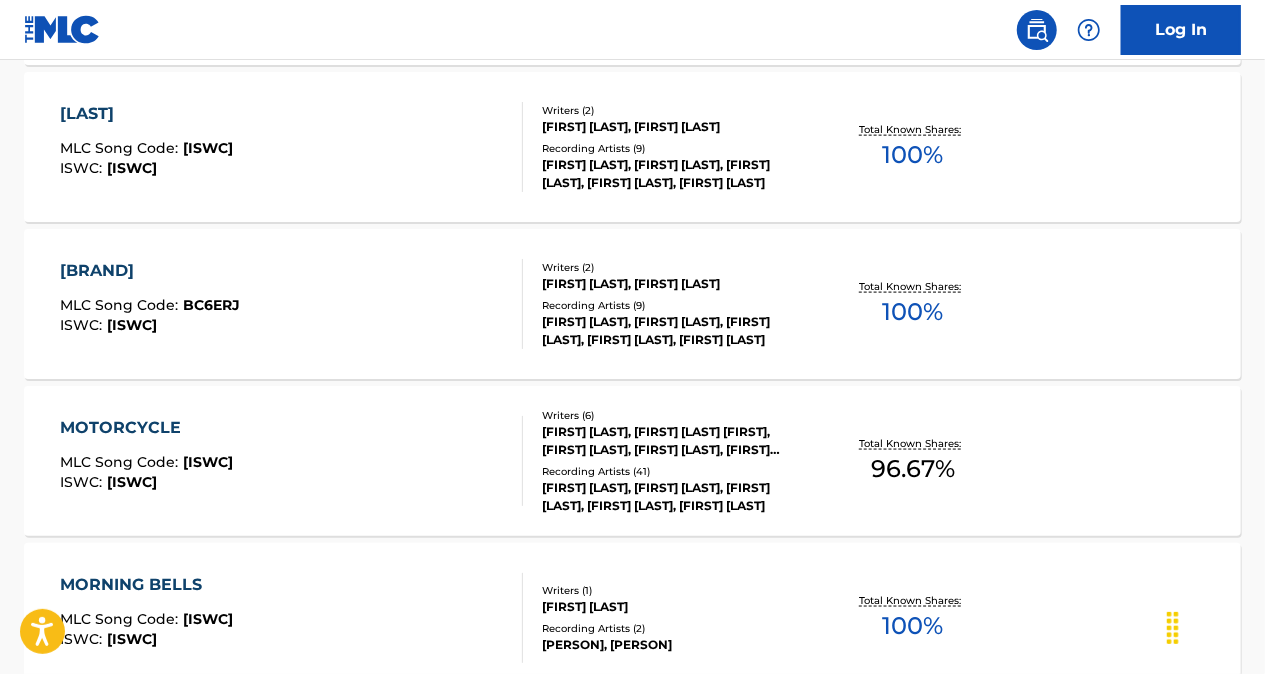 scroll, scrollTop: 1269, scrollLeft: 0, axis: vertical 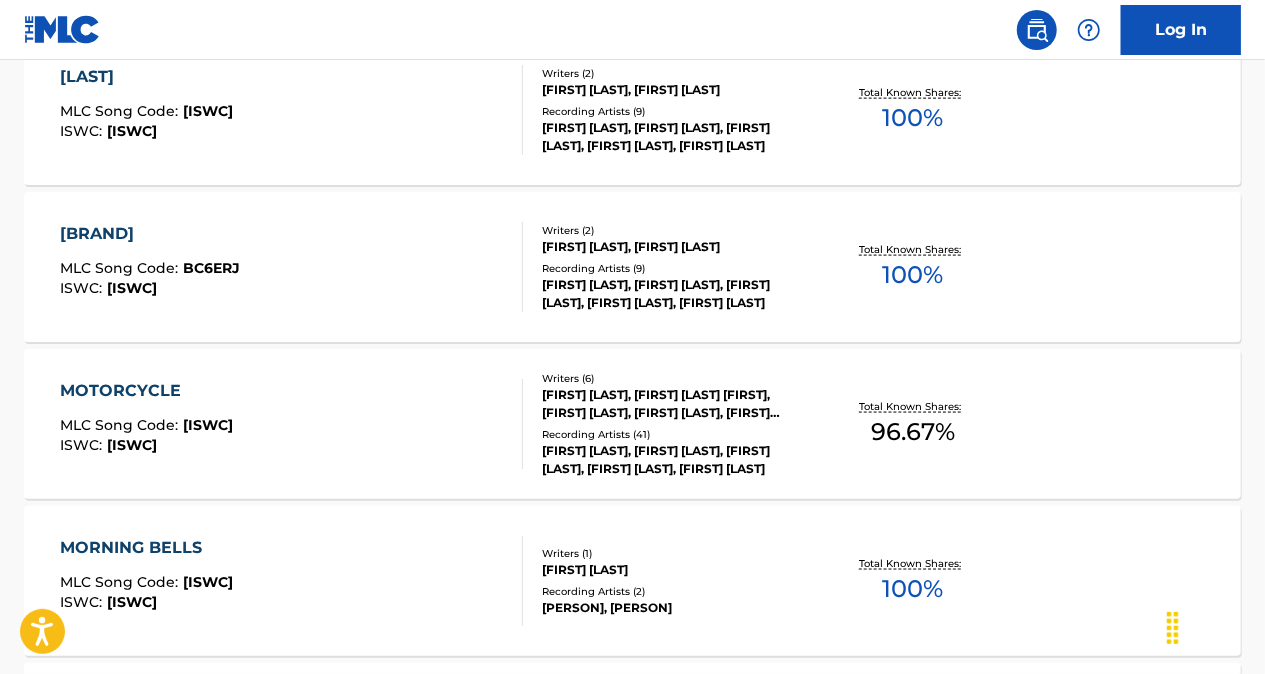 click on "[FIRST] [LAST], [FIRST] [LAST], [FIRST] [LAST], [FIRST] [LAST], [FIRST] [LAST]" at bounding box center [677, 460] 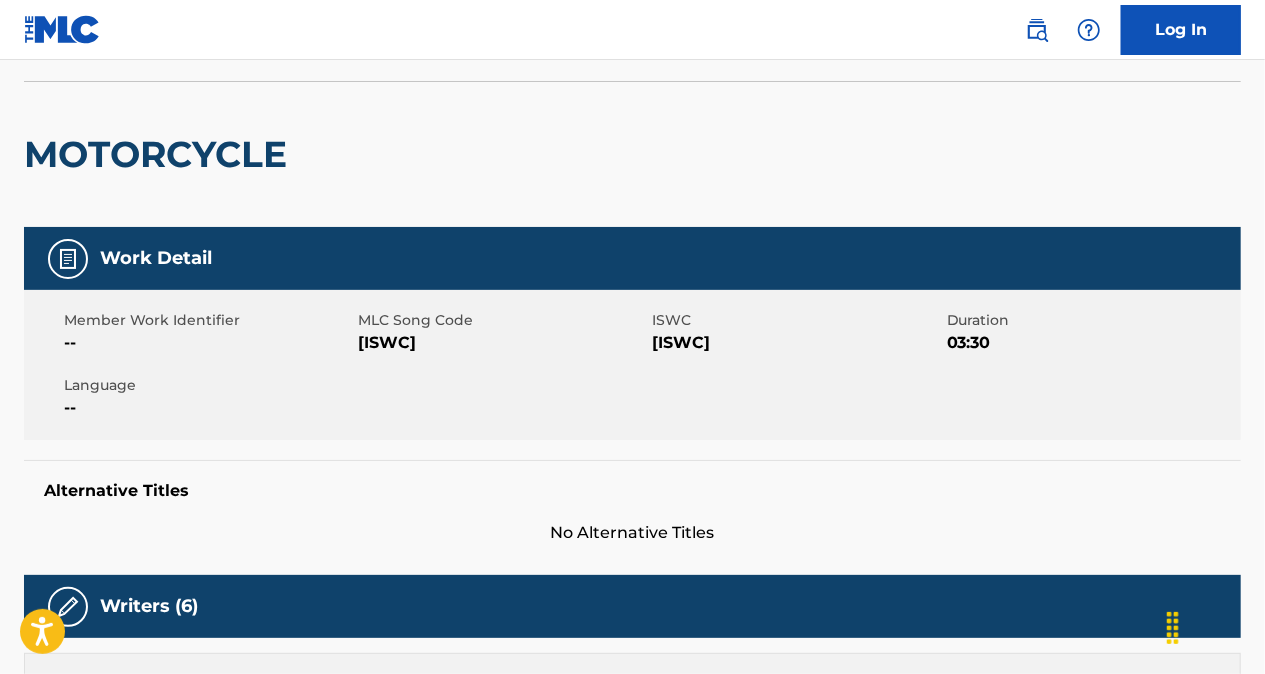 scroll, scrollTop: 0, scrollLeft: 0, axis: both 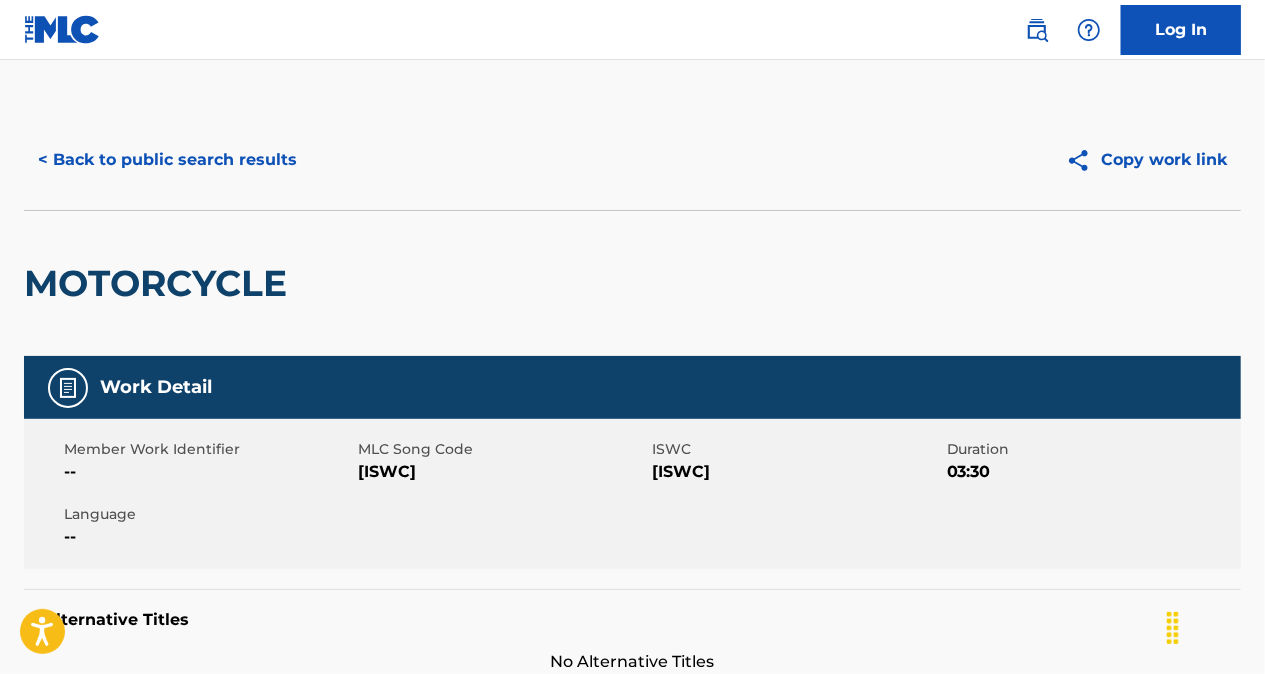 click on "< Back to public search results" at bounding box center (167, 160) 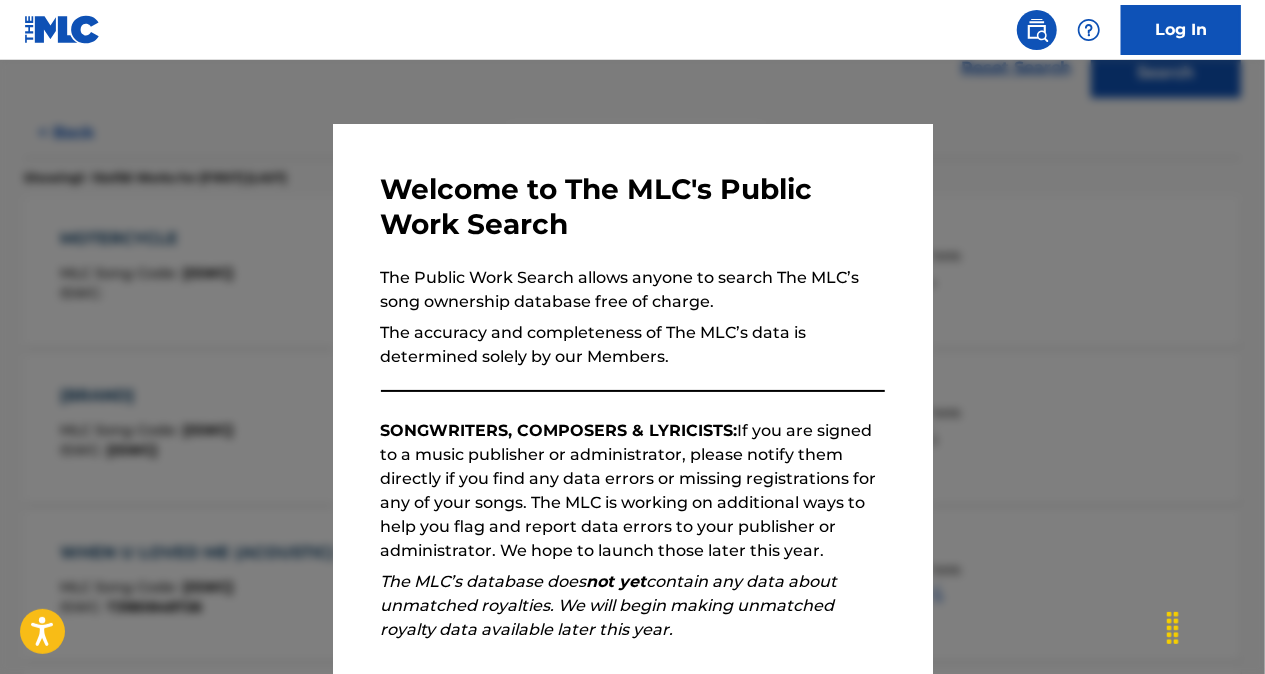 click at bounding box center [632, 397] 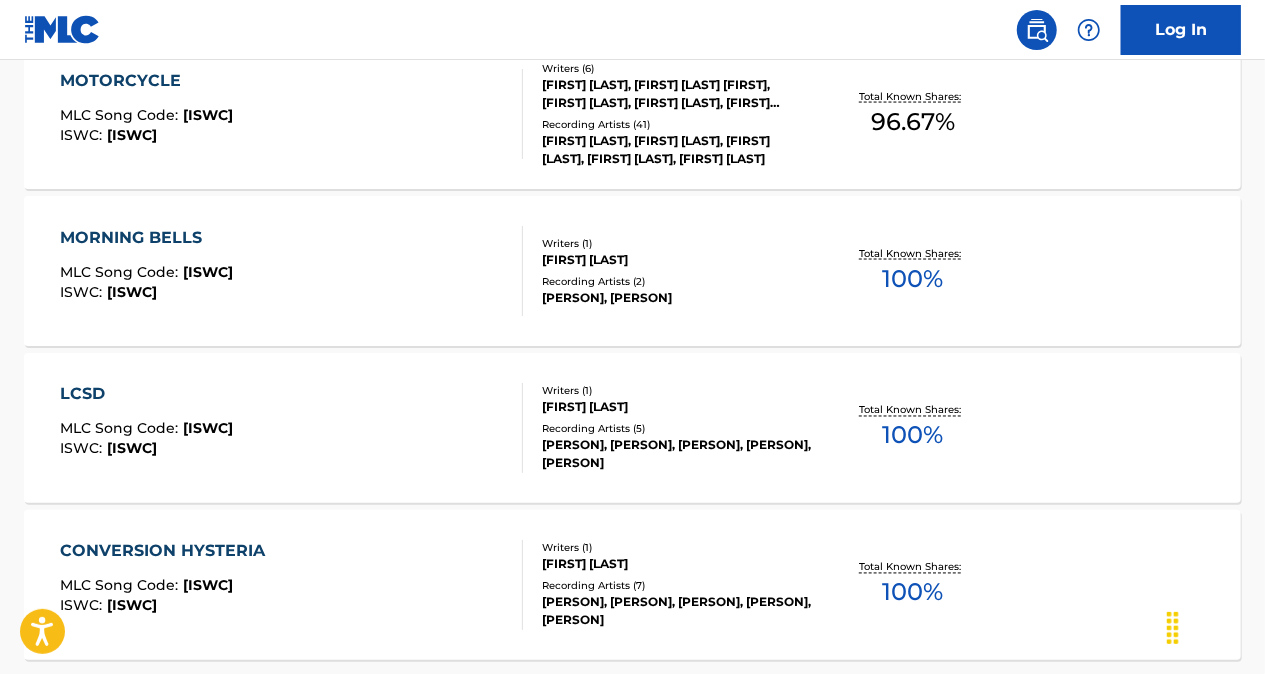 scroll, scrollTop: 1679, scrollLeft: 0, axis: vertical 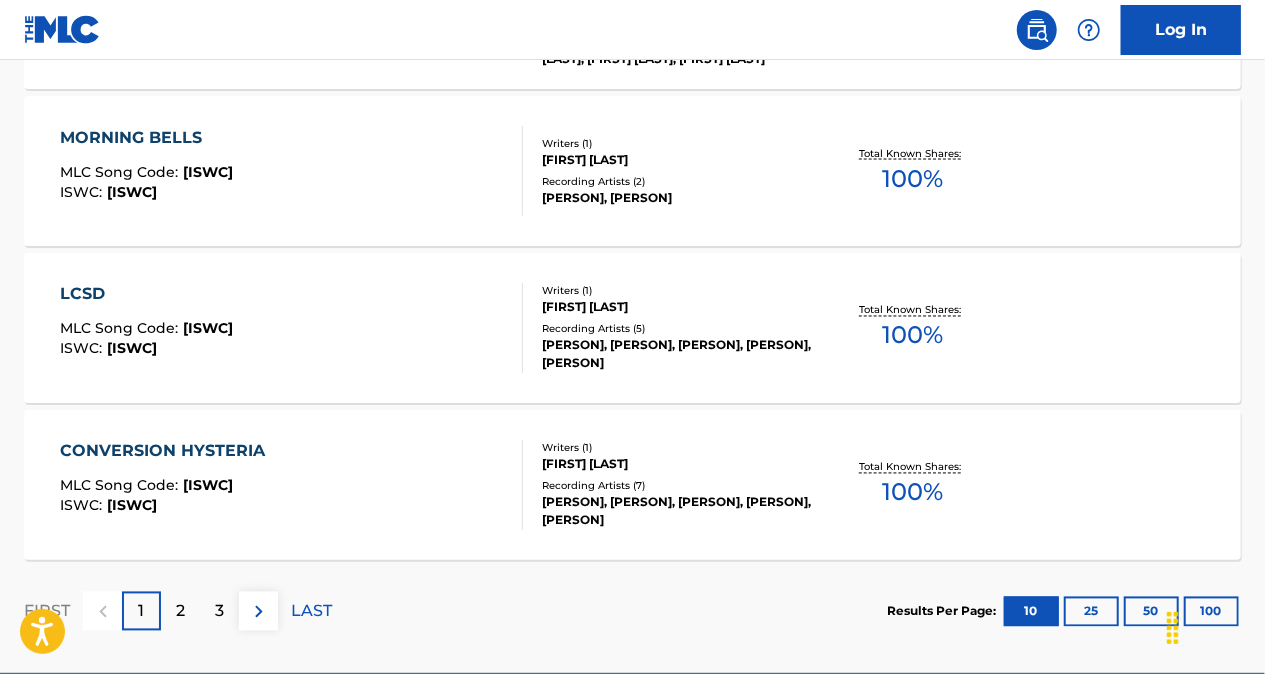 click on "[PERSON], [PERSON], [PERSON], [PERSON], [PERSON]" at bounding box center (677, 355) 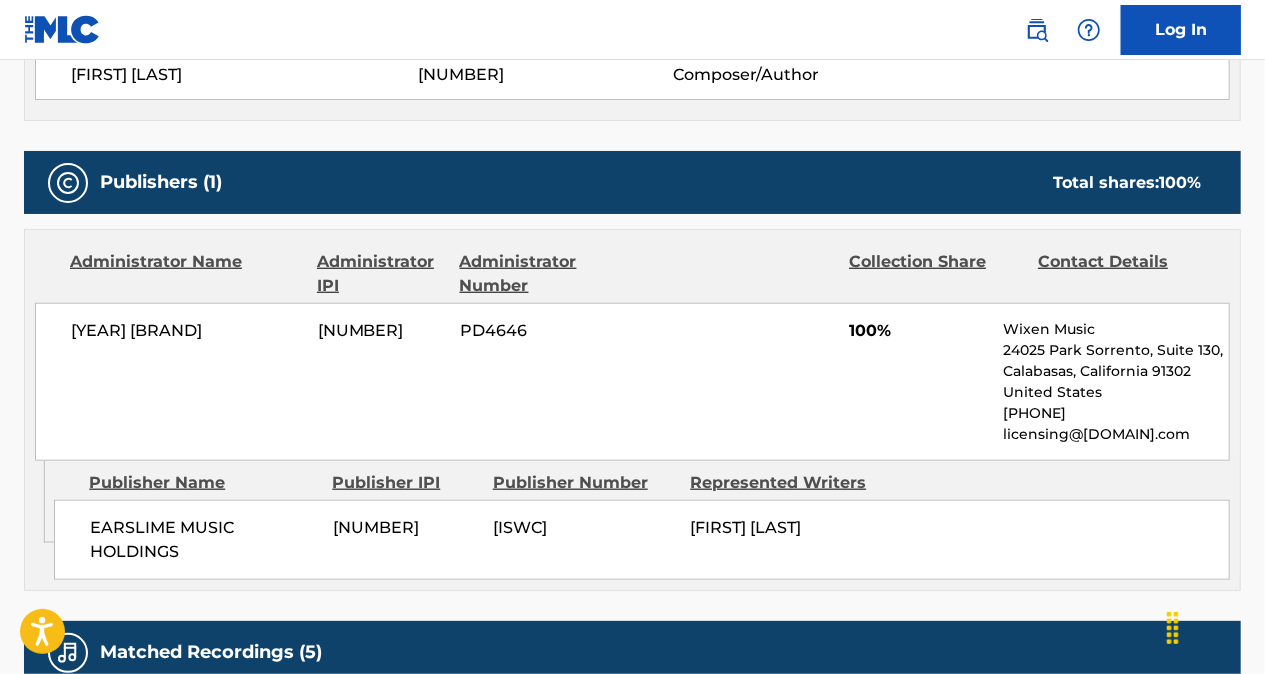 scroll, scrollTop: 800, scrollLeft: 0, axis: vertical 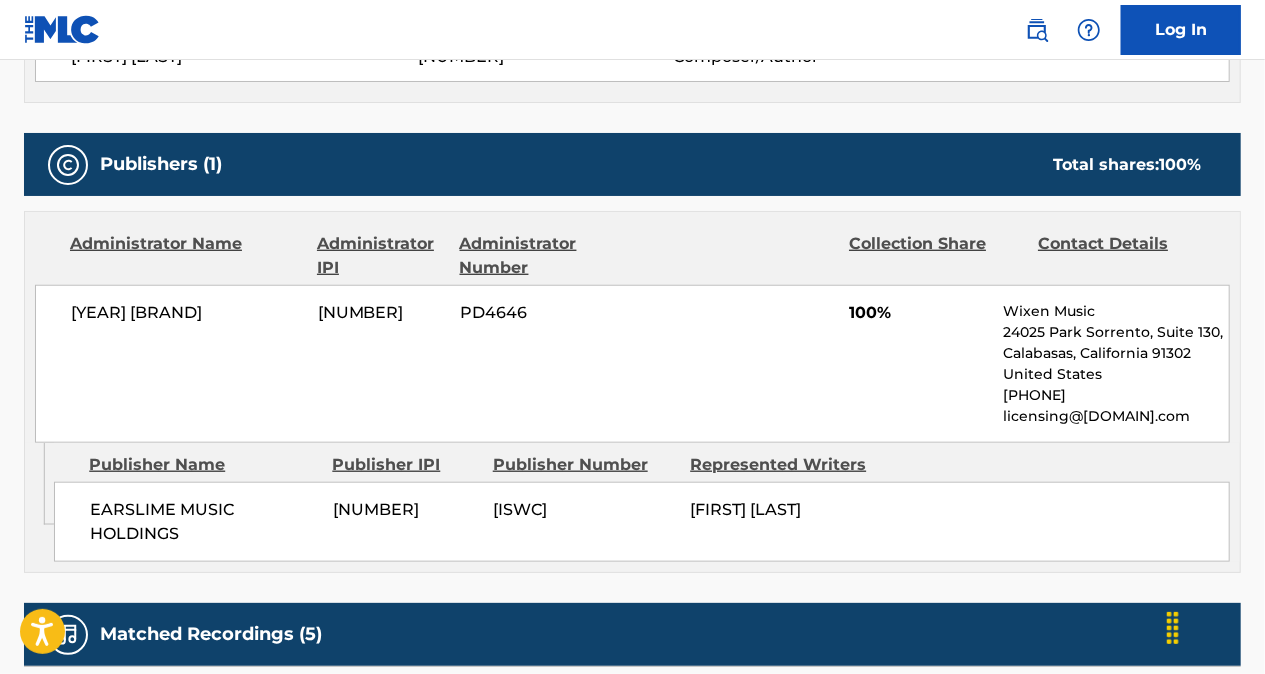 drag, startPoint x: 71, startPoint y: 305, endPoint x: 274, endPoint y: 353, distance: 208.5977 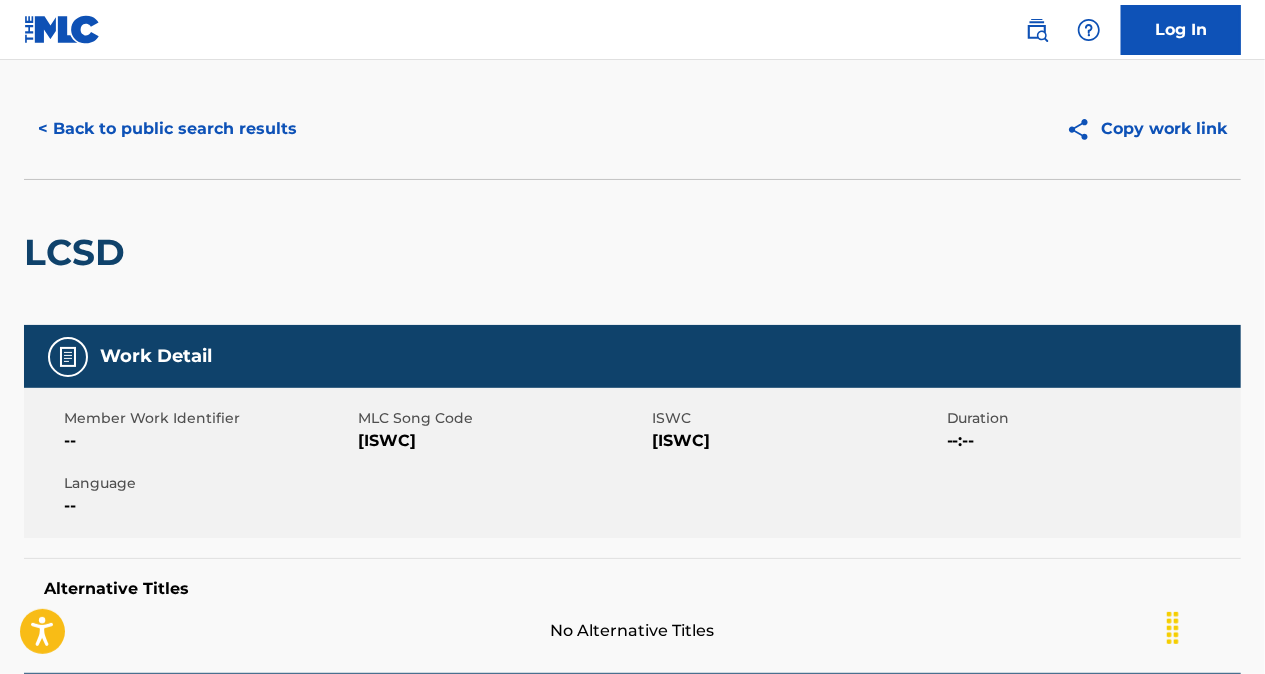 scroll, scrollTop: 0, scrollLeft: 0, axis: both 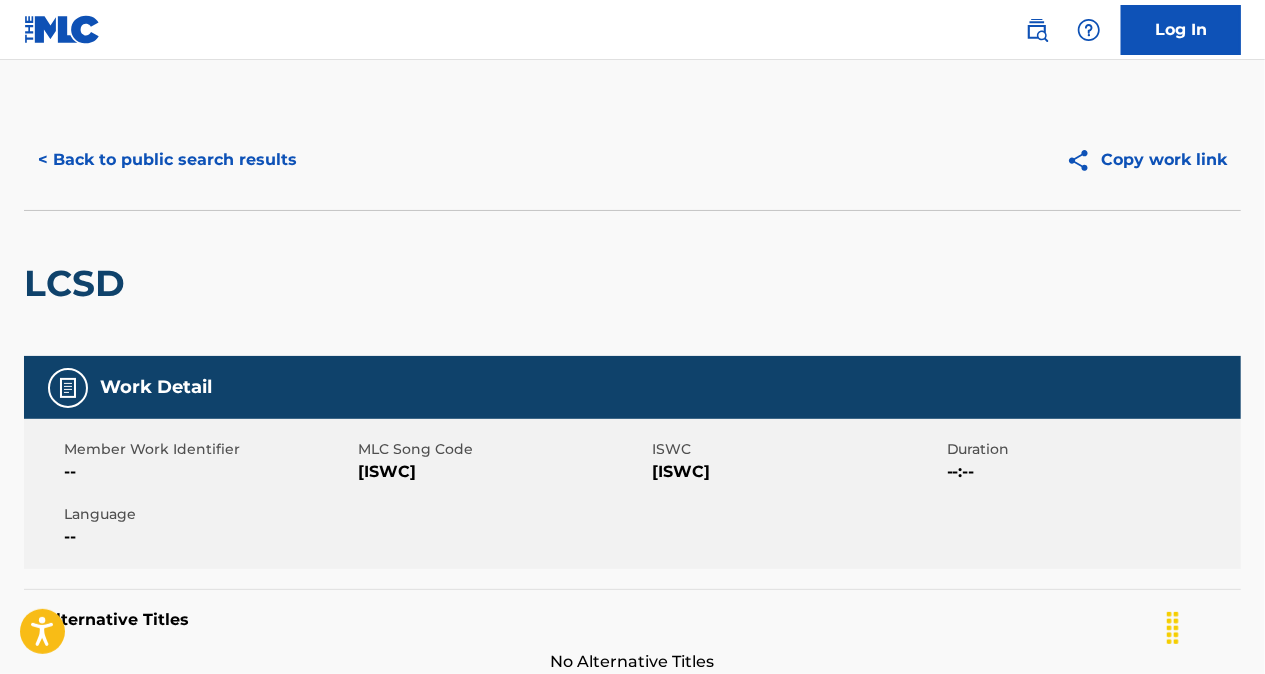click on "< Back to public search results" at bounding box center (167, 160) 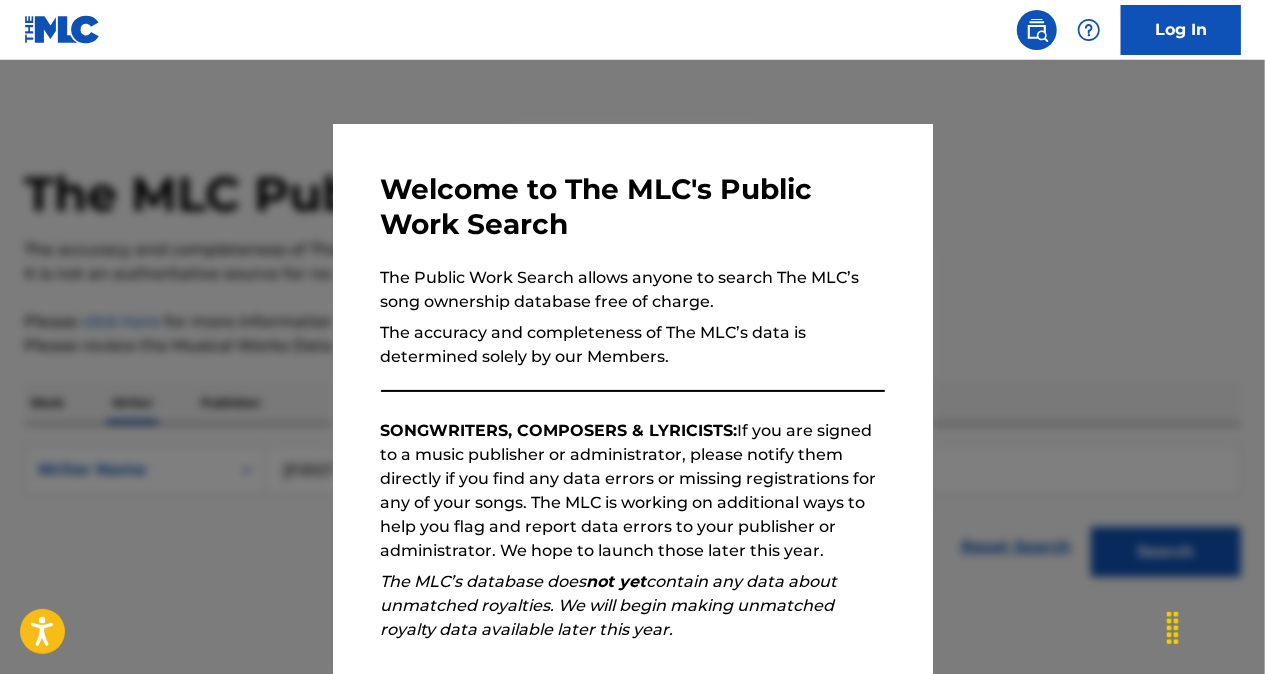 scroll, scrollTop: 79, scrollLeft: 0, axis: vertical 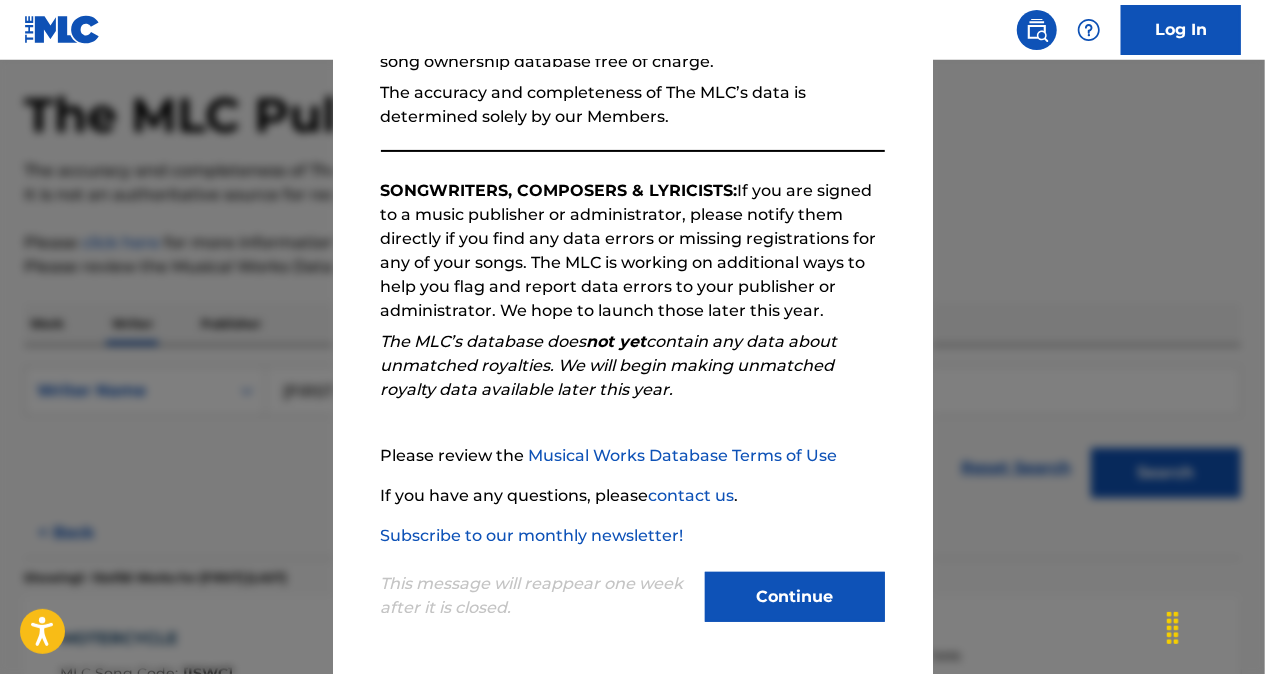click on "Continue" at bounding box center (795, 597) 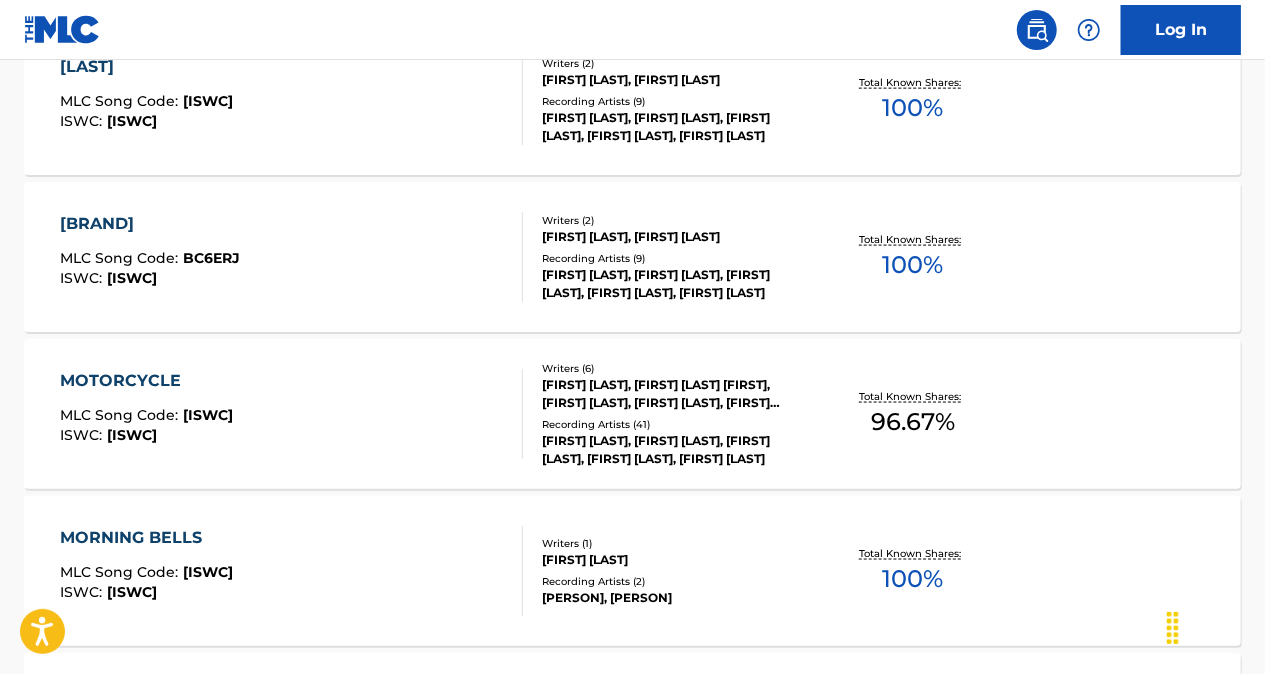 scroll, scrollTop: 1773, scrollLeft: 0, axis: vertical 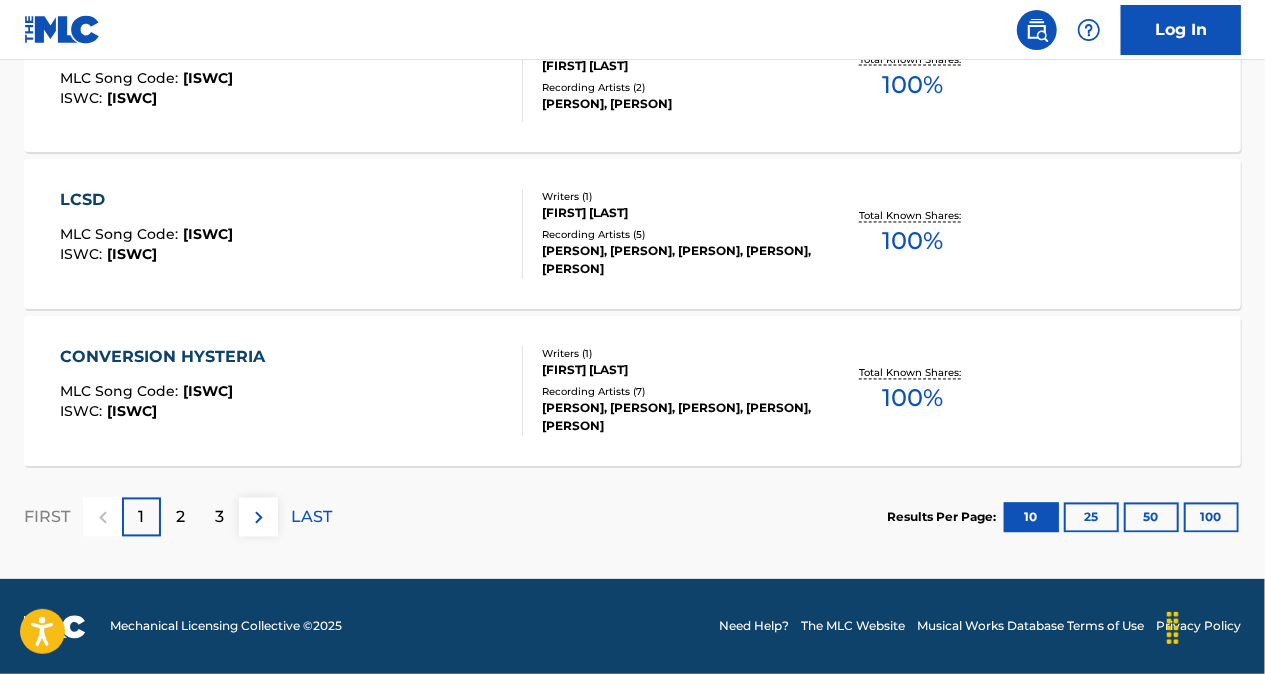 click on "2" at bounding box center [180, 517] 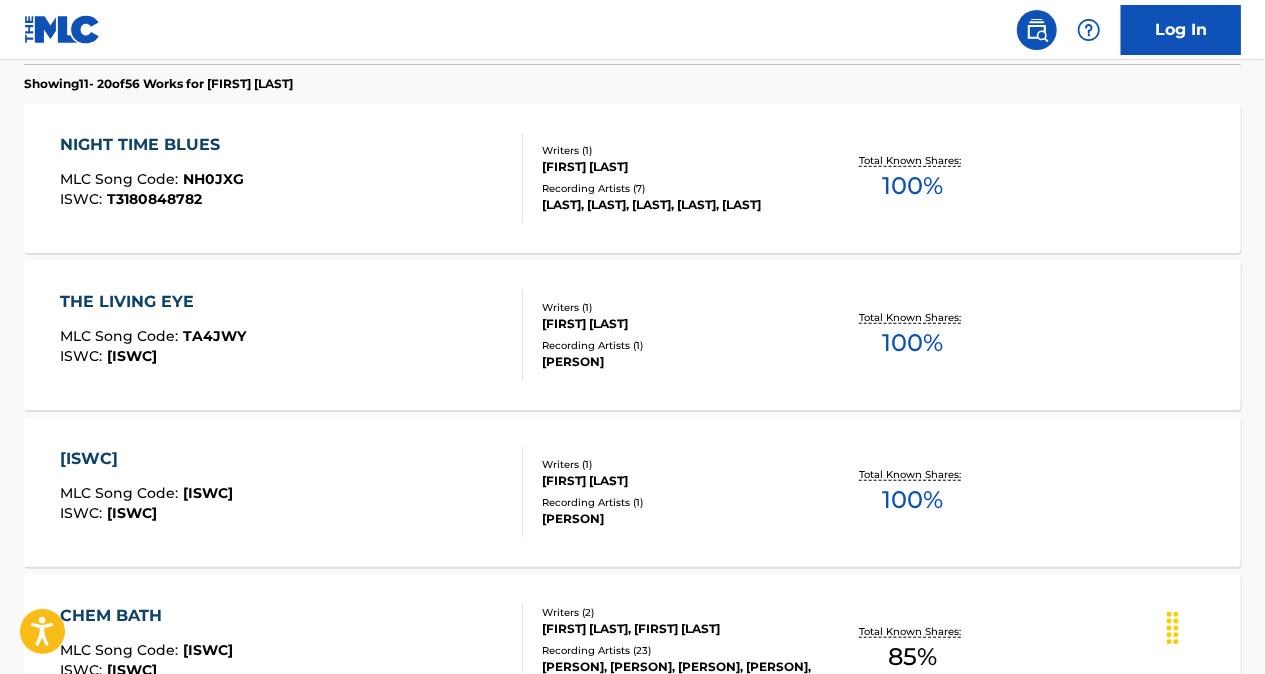 scroll, scrollTop: 673, scrollLeft: 0, axis: vertical 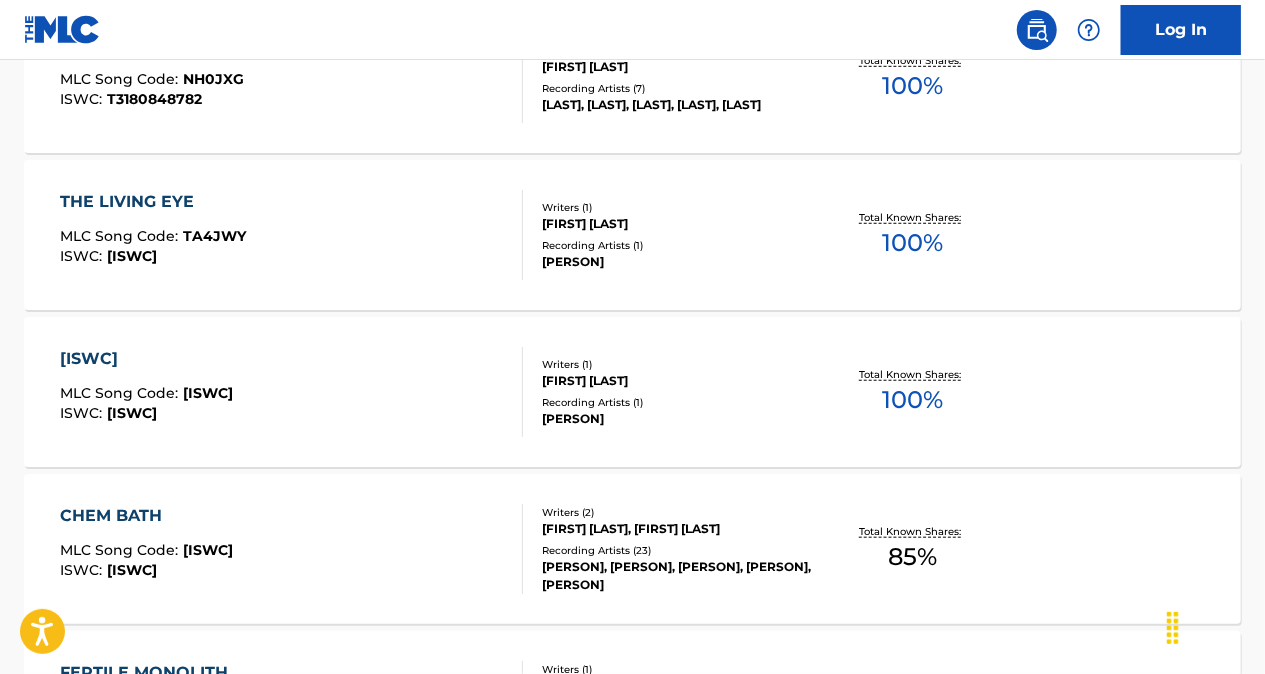 click on "[FIRST] [LAST], [FIRST] [LAST]" at bounding box center [677, 529] 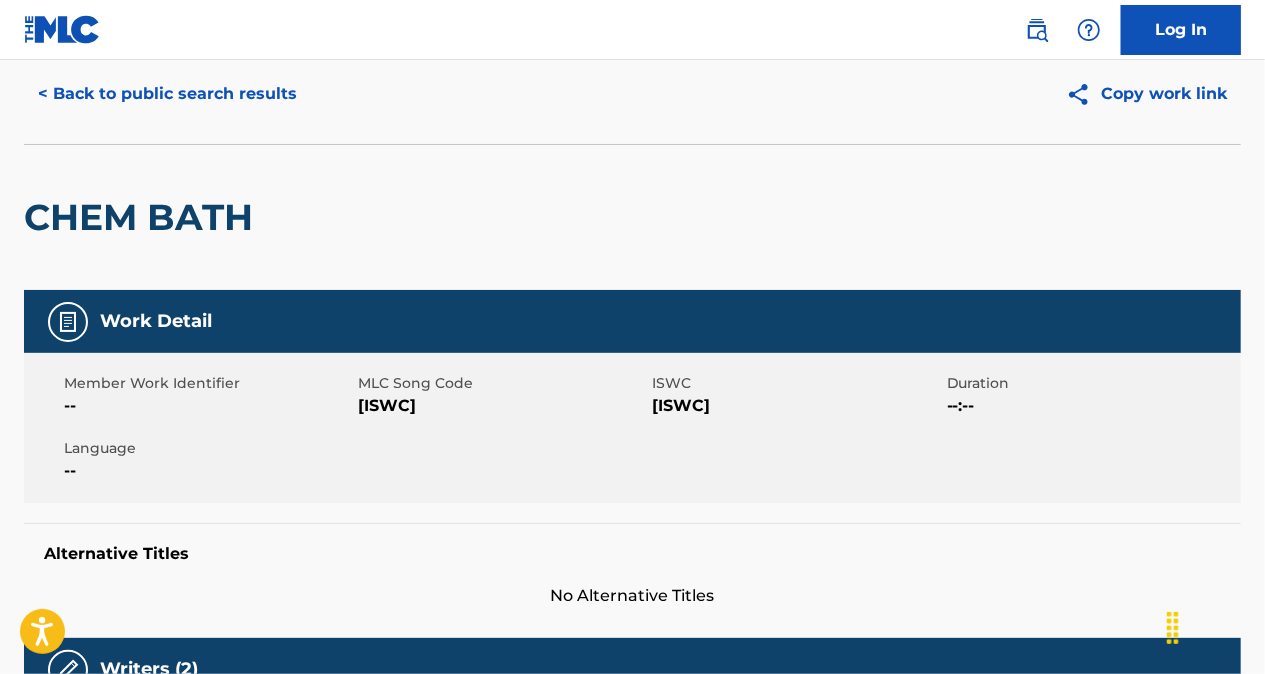 scroll, scrollTop: 0, scrollLeft: 0, axis: both 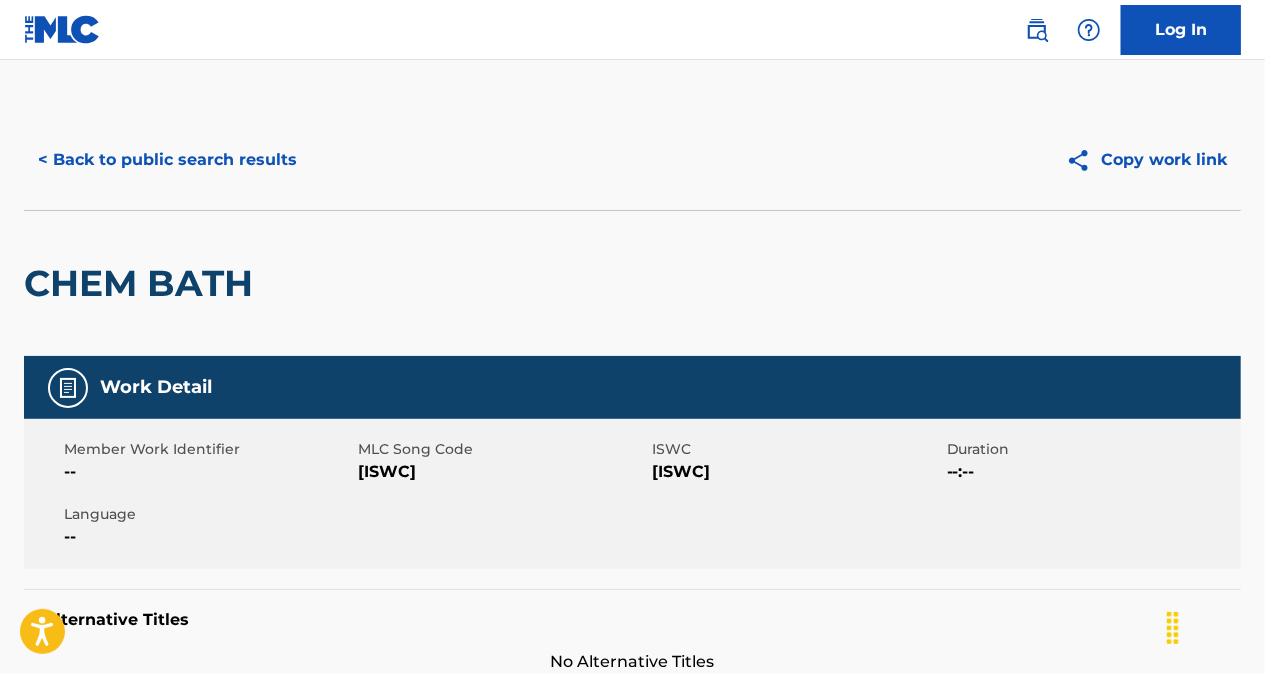click on "< Back to public search results" at bounding box center [167, 160] 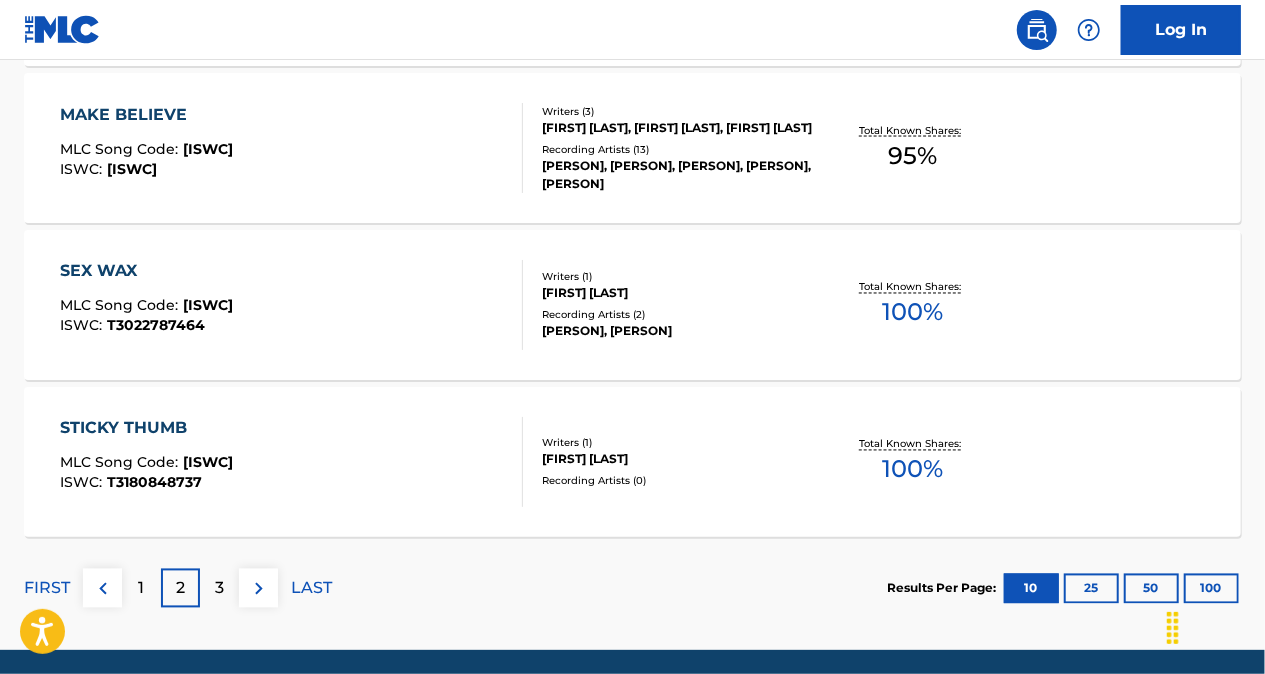 scroll, scrollTop: 1773, scrollLeft: 0, axis: vertical 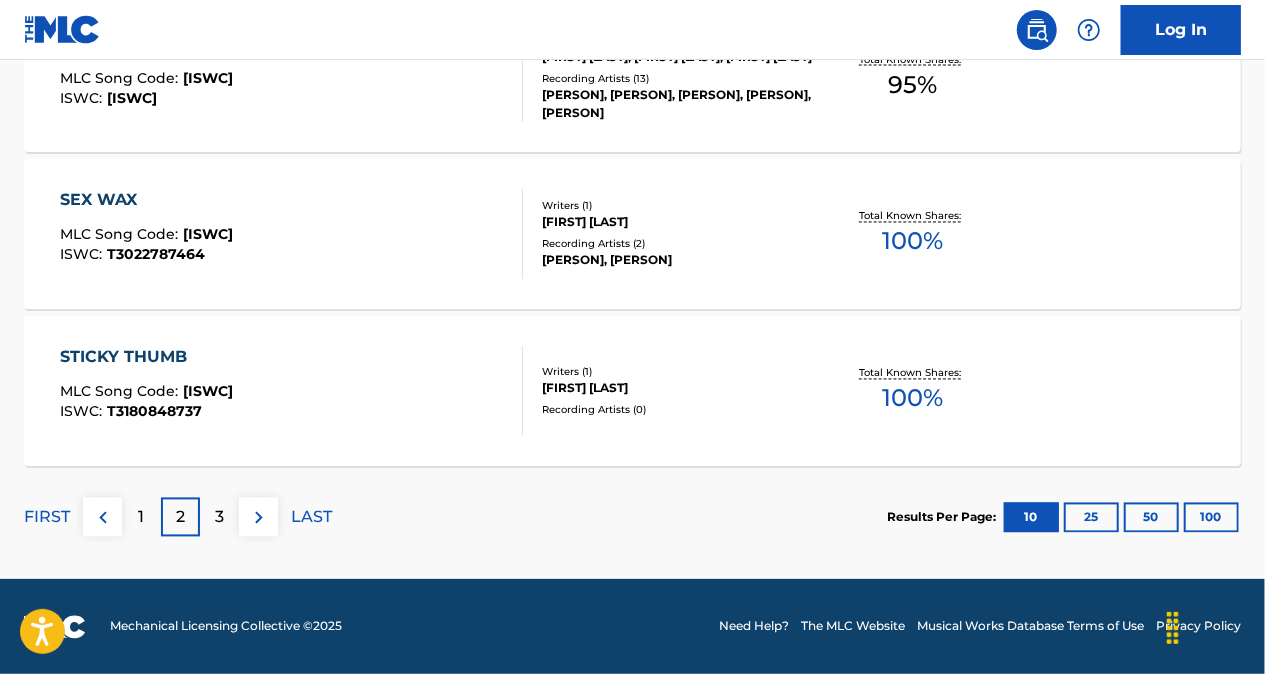 click on "3" at bounding box center [219, 518] 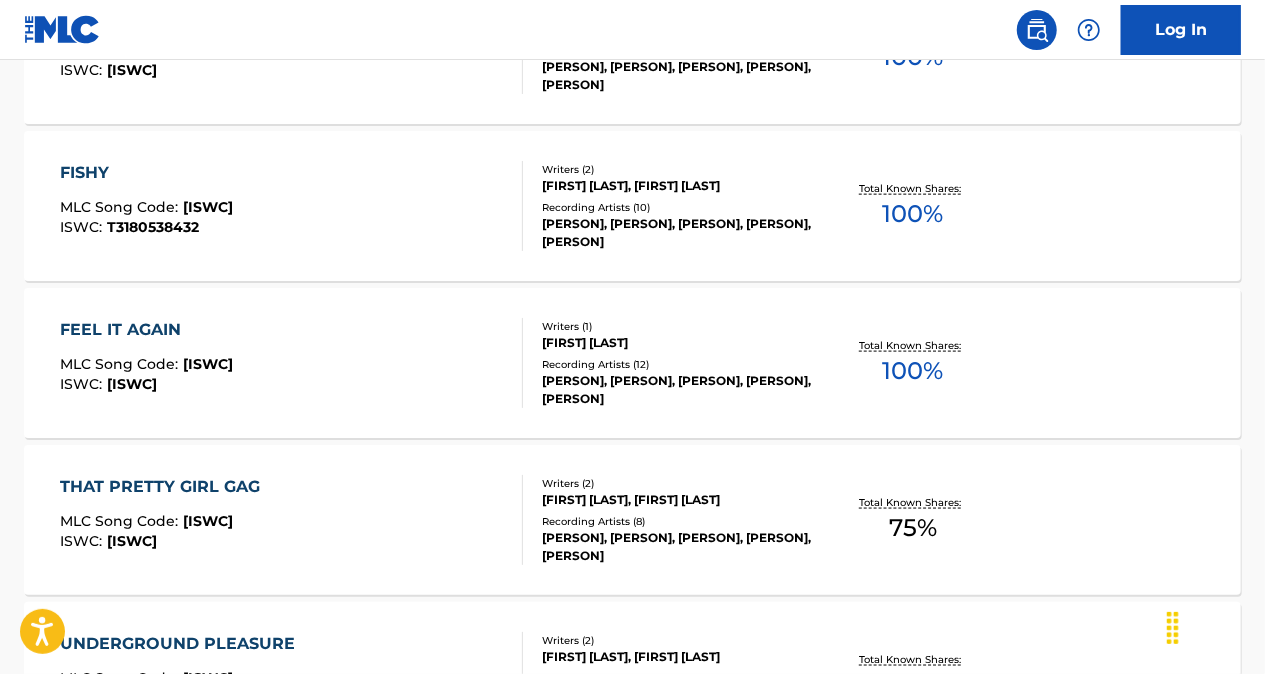 scroll, scrollTop: 873, scrollLeft: 0, axis: vertical 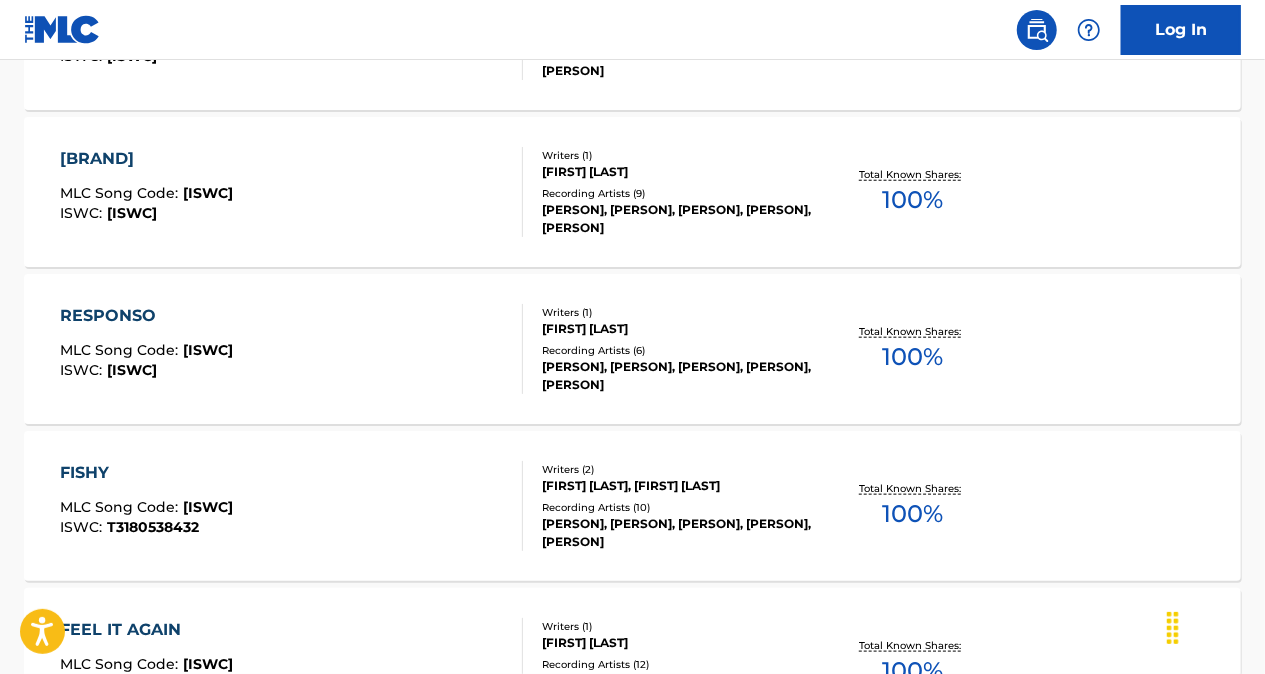 click on "[PERSON], [PERSON], [PERSON], [PERSON], [PERSON]" at bounding box center (677, 533) 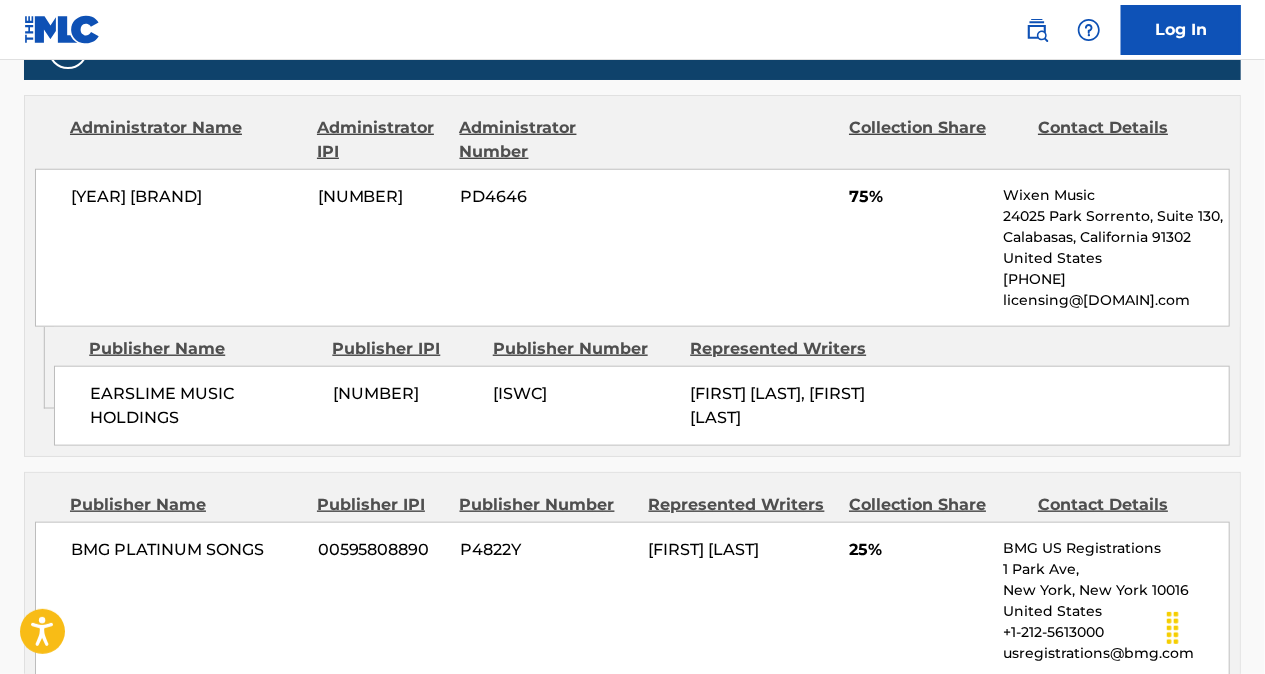 scroll, scrollTop: 900, scrollLeft: 0, axis: vertical 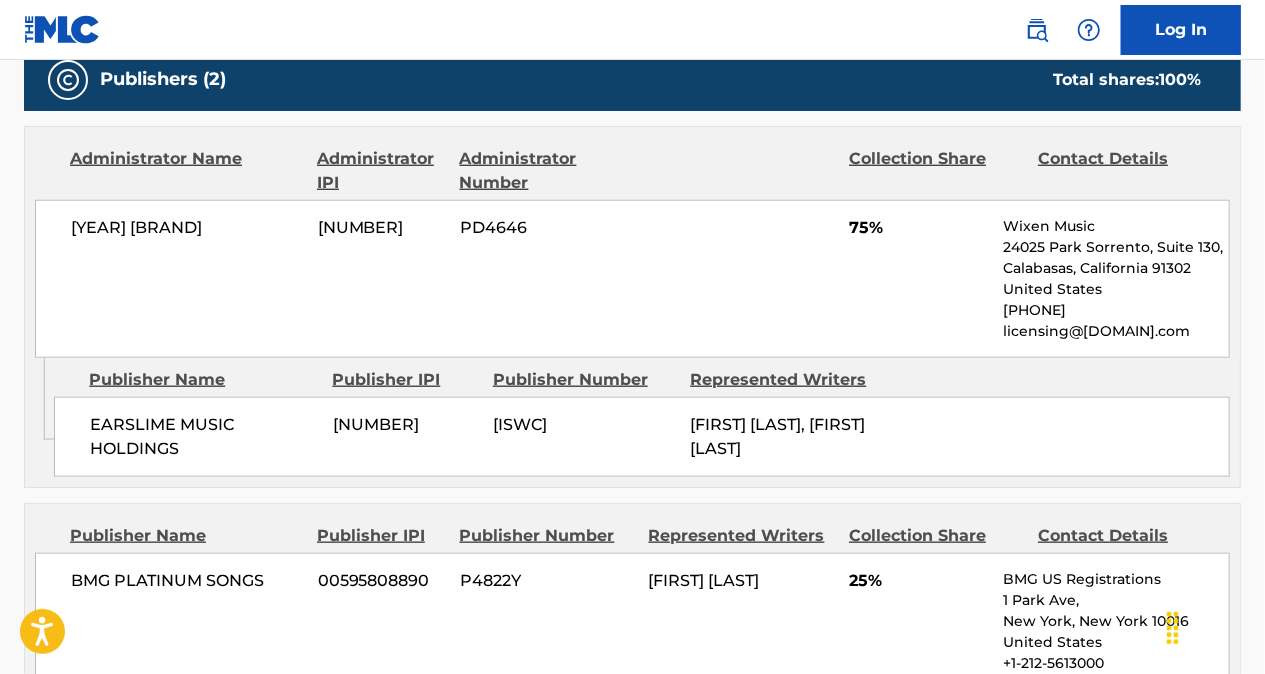 drag, startPoint x: 314, startPoint y: 224, endPoint x: 422, endPoint y: 244, distance: 109.83624 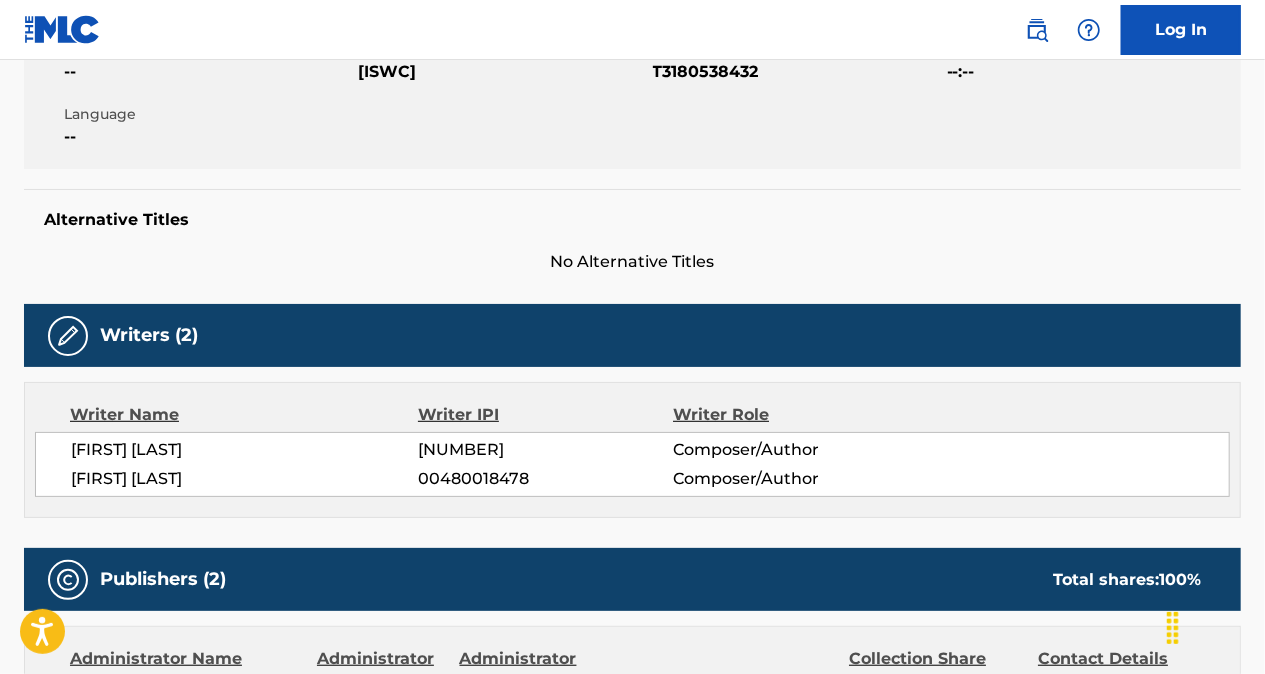 scroll, scrollTop: 700, scrollLeft: 0, axis: vertical 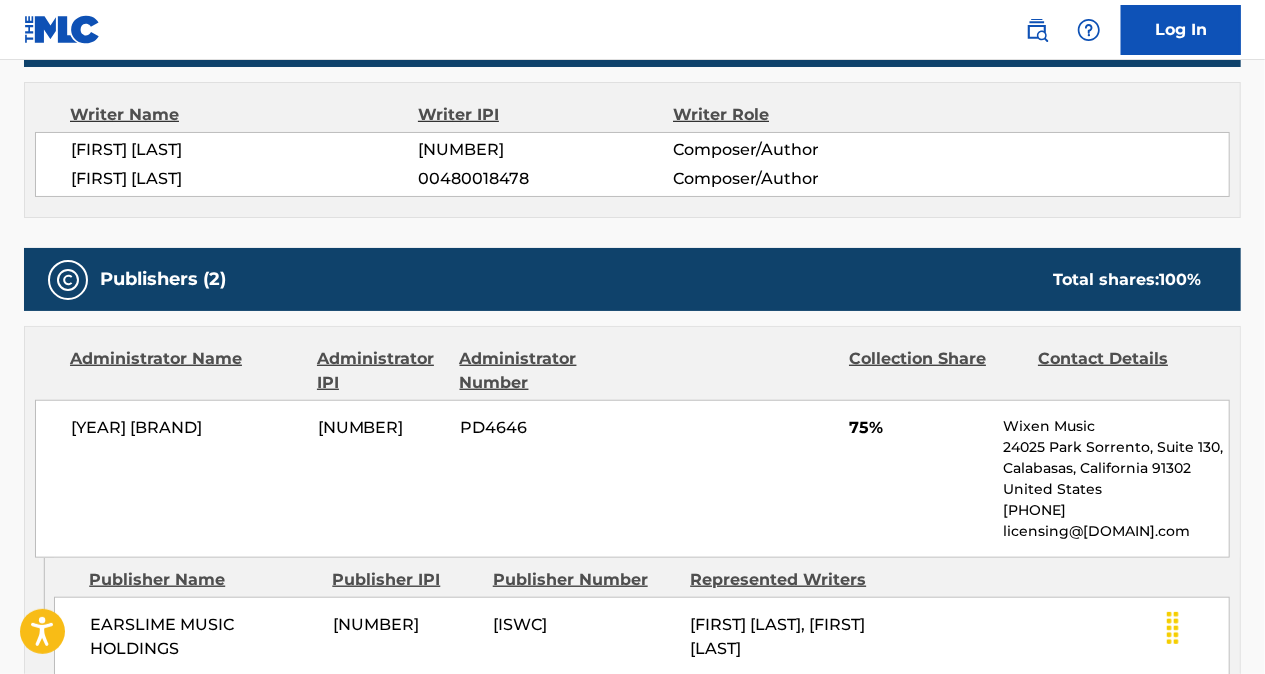 drag, startPoint x: 416, startPoint y: 148, endPoint x: 544, endPoint y: 142, distance: 128.14055 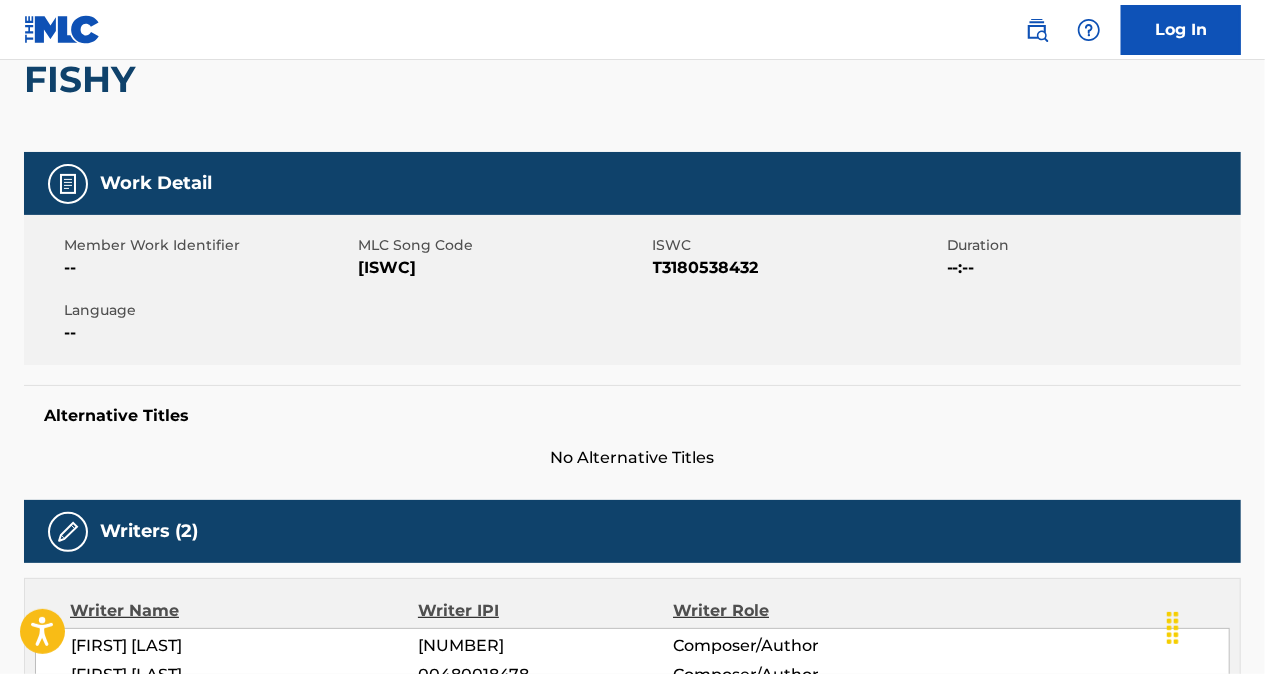 scroll, scrollTop: 0, scrollLeft: 0, axis: both 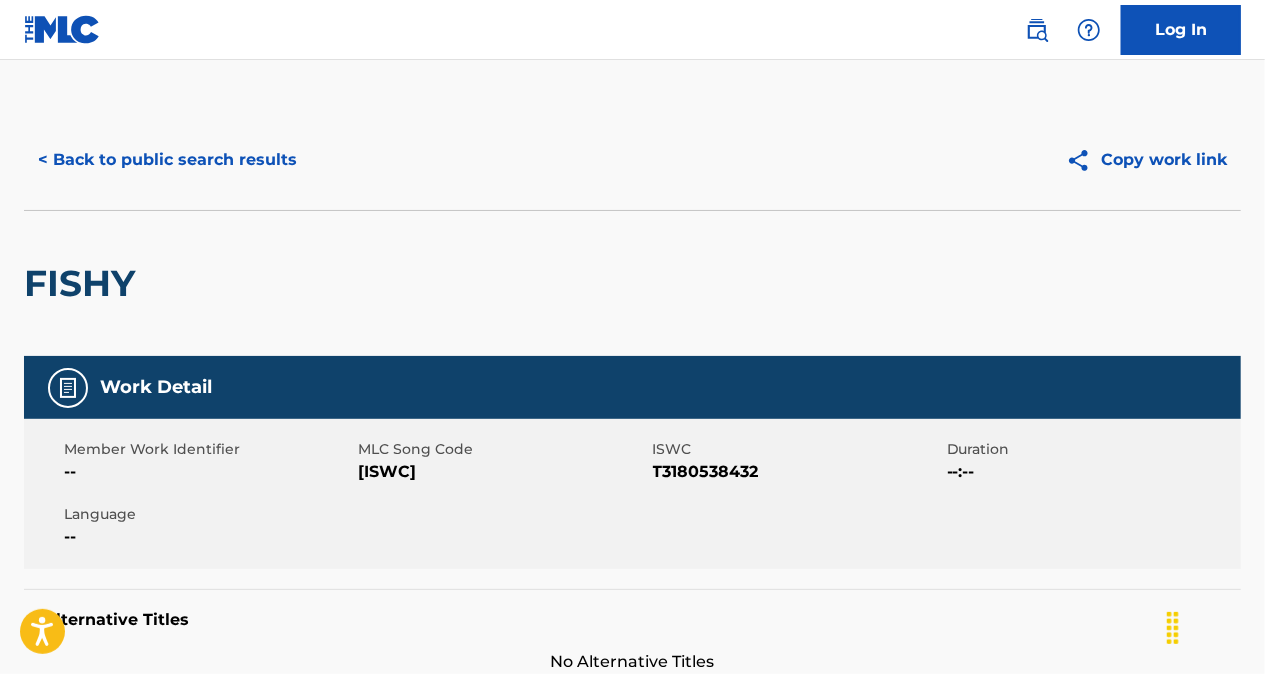 click on "< Back to public search results" at bounding box center [167, 160] 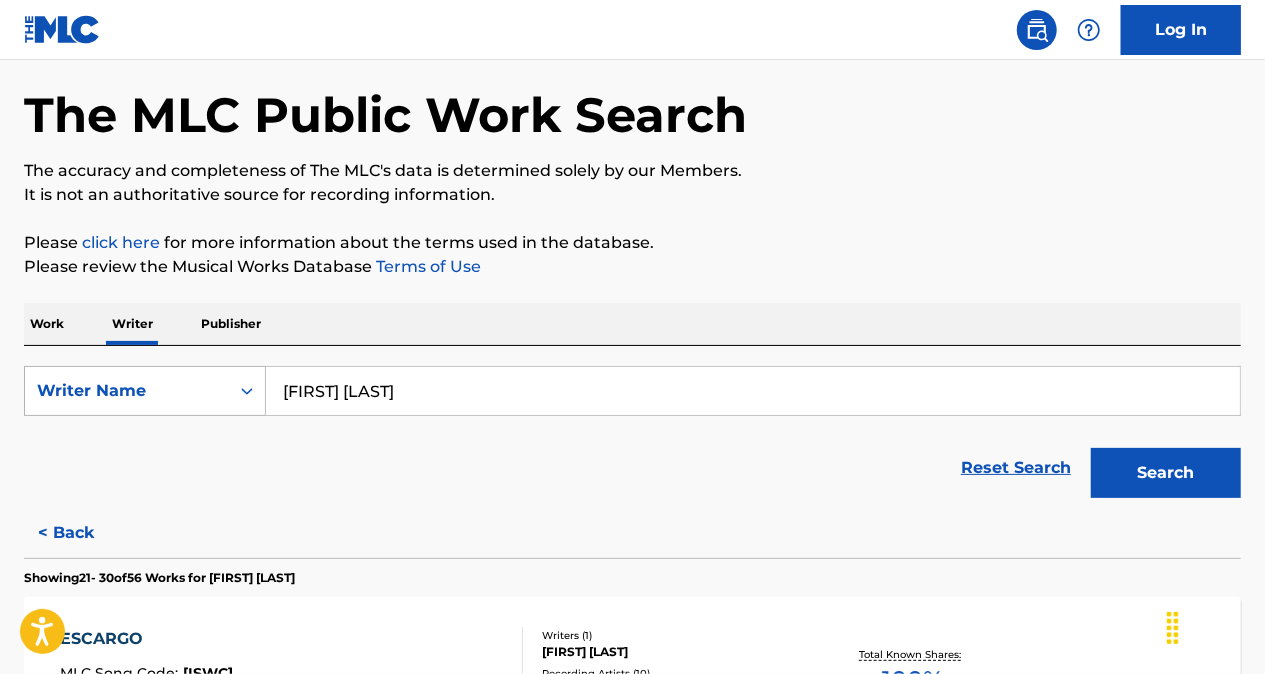 click on "Writer Name" at bounding box center [127, 391] 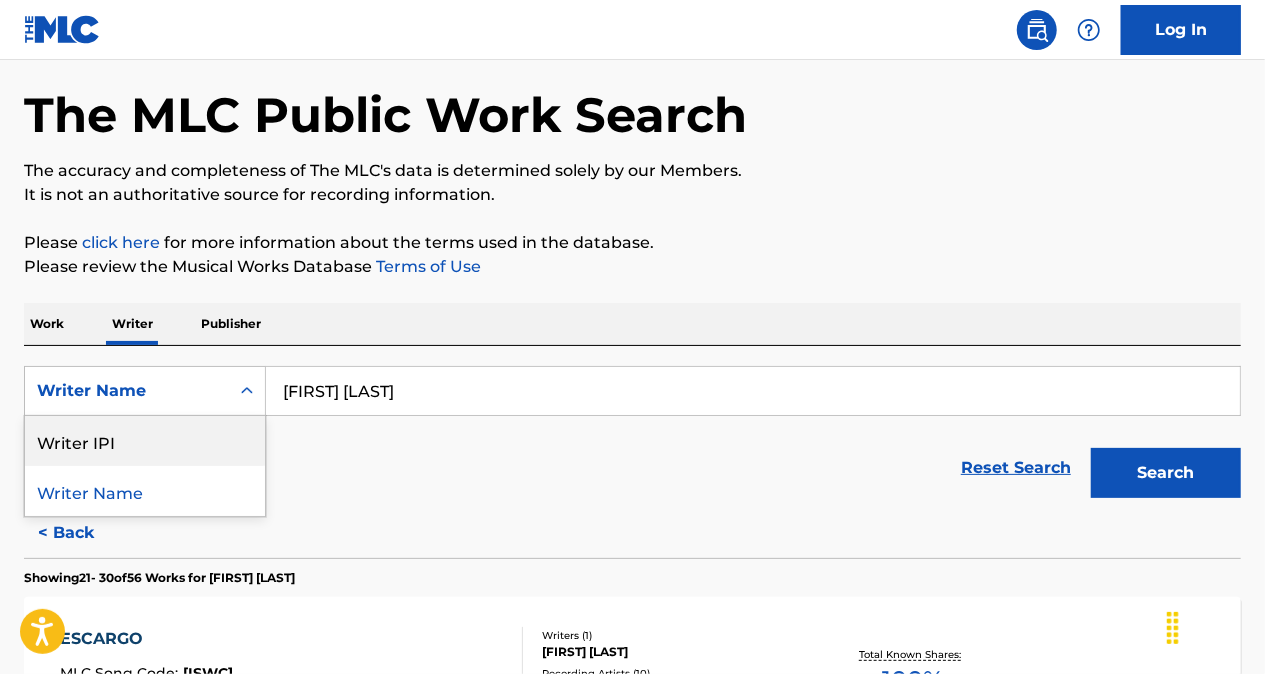 click on "Writer IPI" at bounding box center [145, 441] 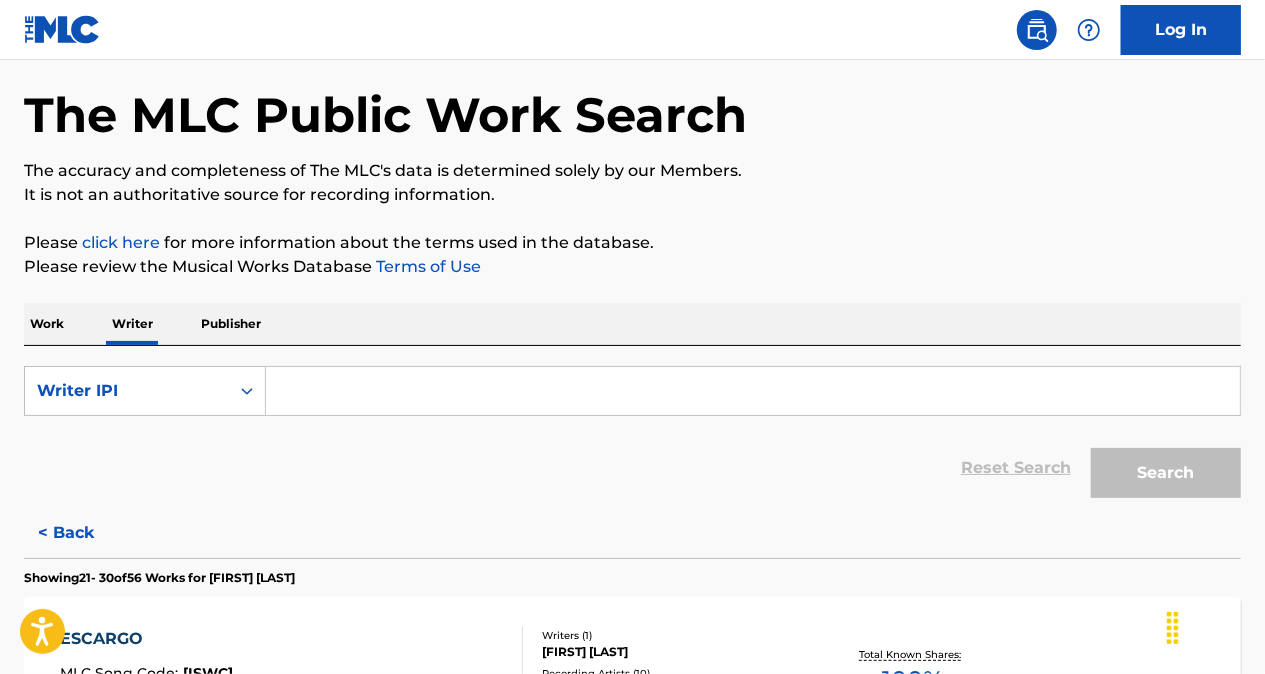 click at bounding box center (753, 391) 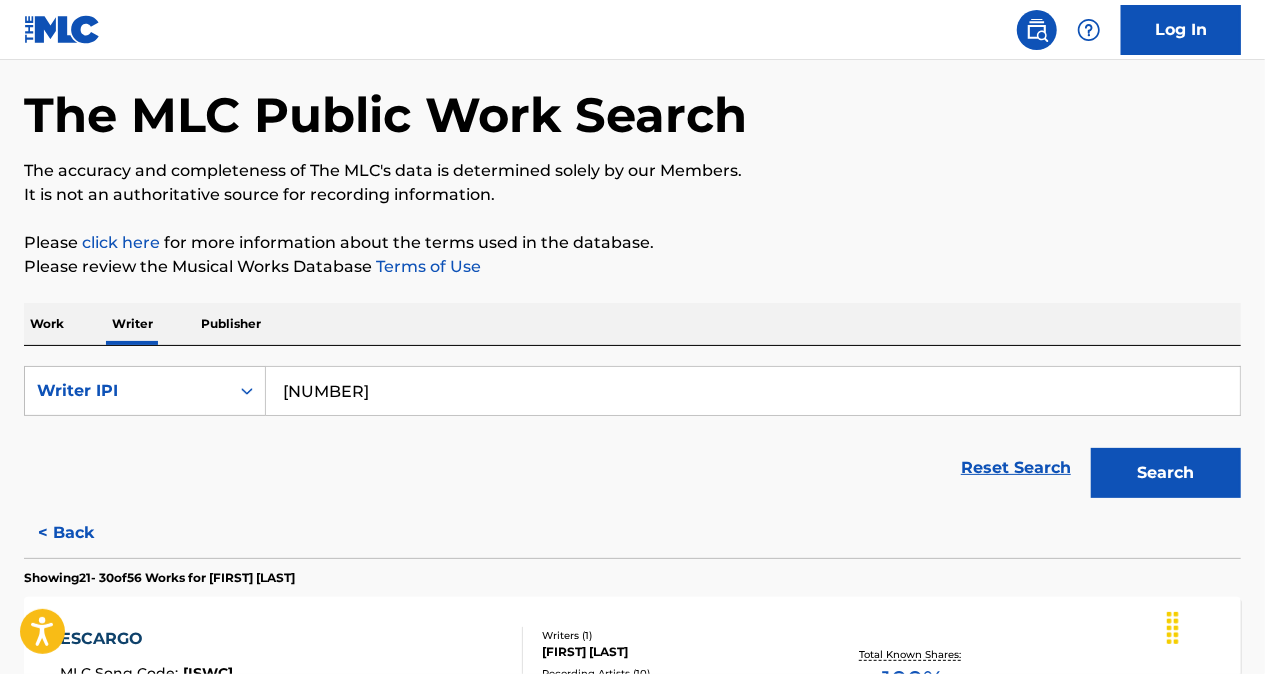 type on "[NUMBER]" 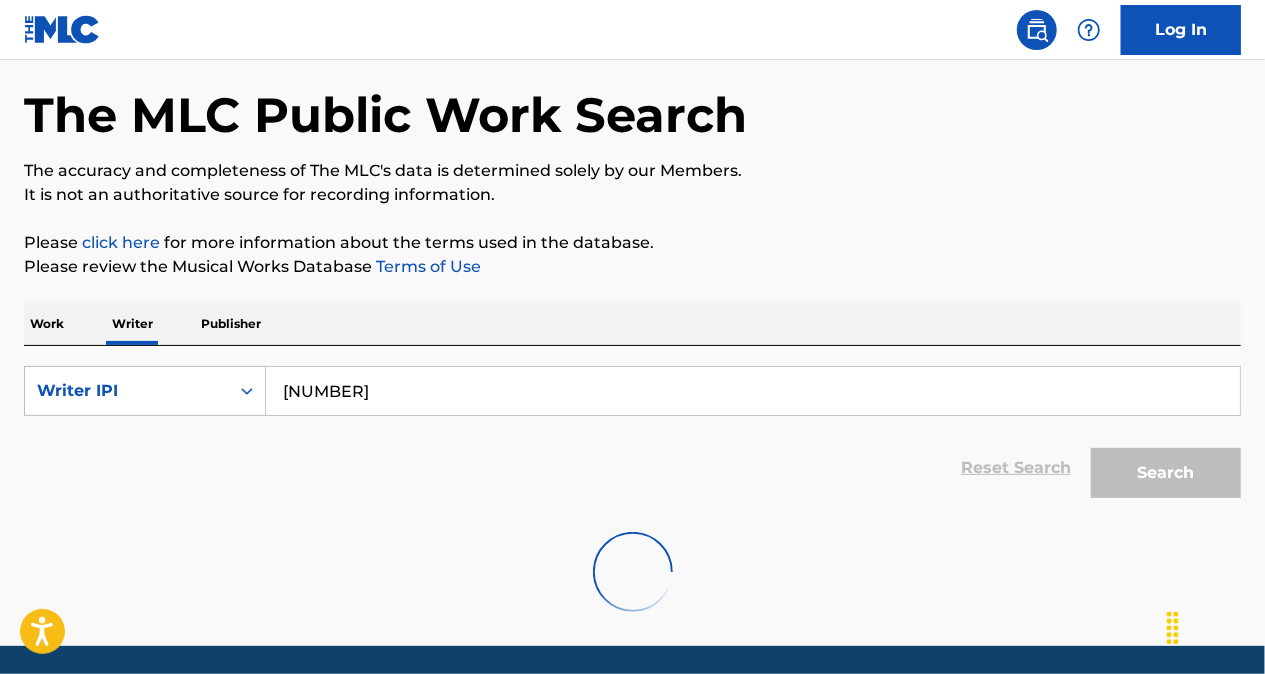 scroll, scrollTop: 18, scrollLeft: 0, axis: vertical 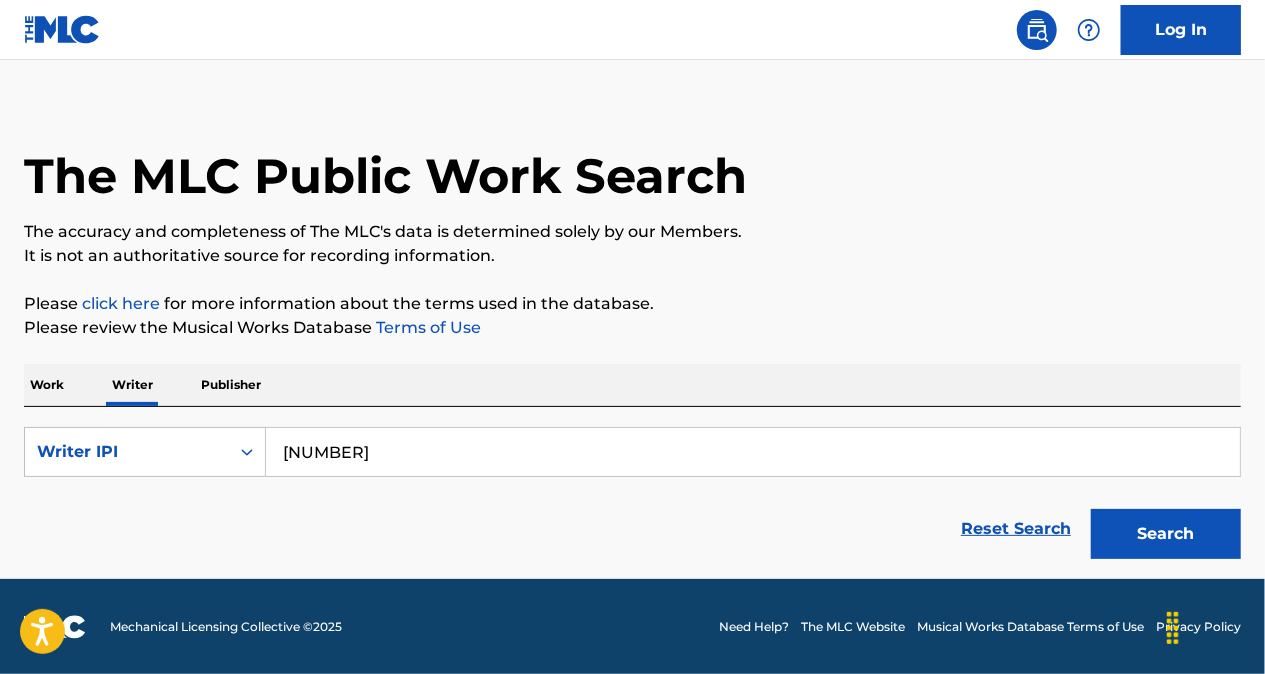 click on "Search" at bounding box center [1166, 534] 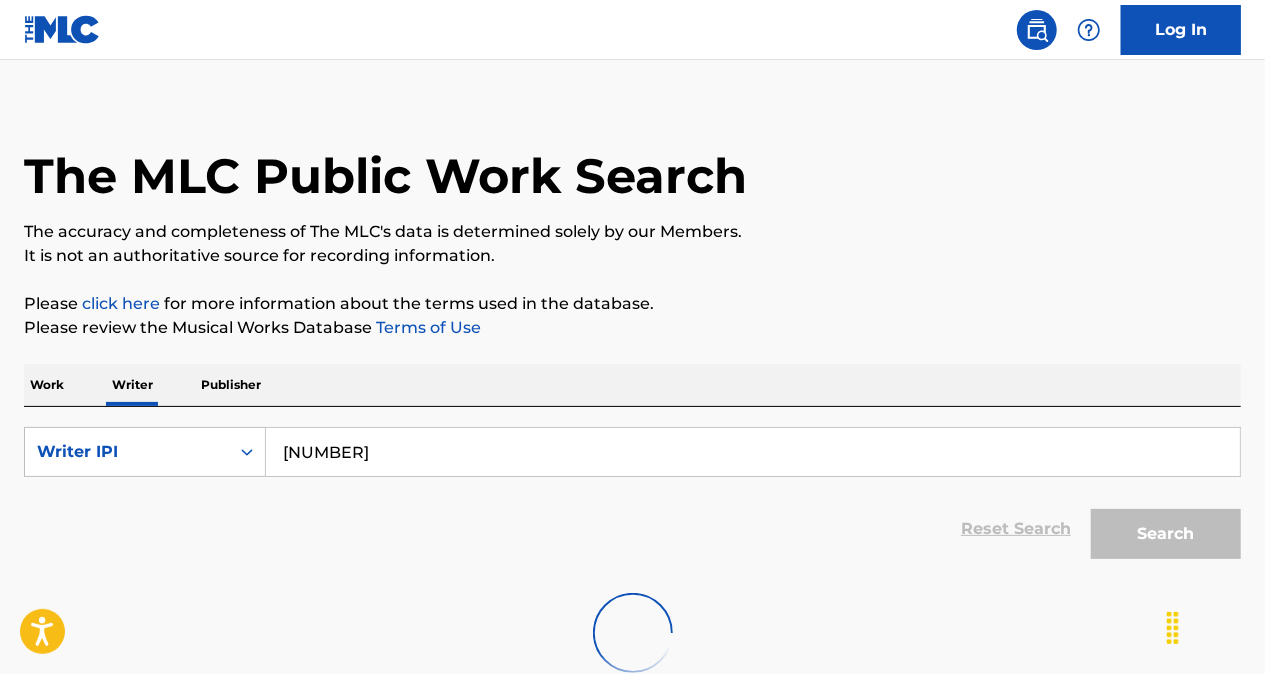 click on "Search" at bounding box center (1166, 534) 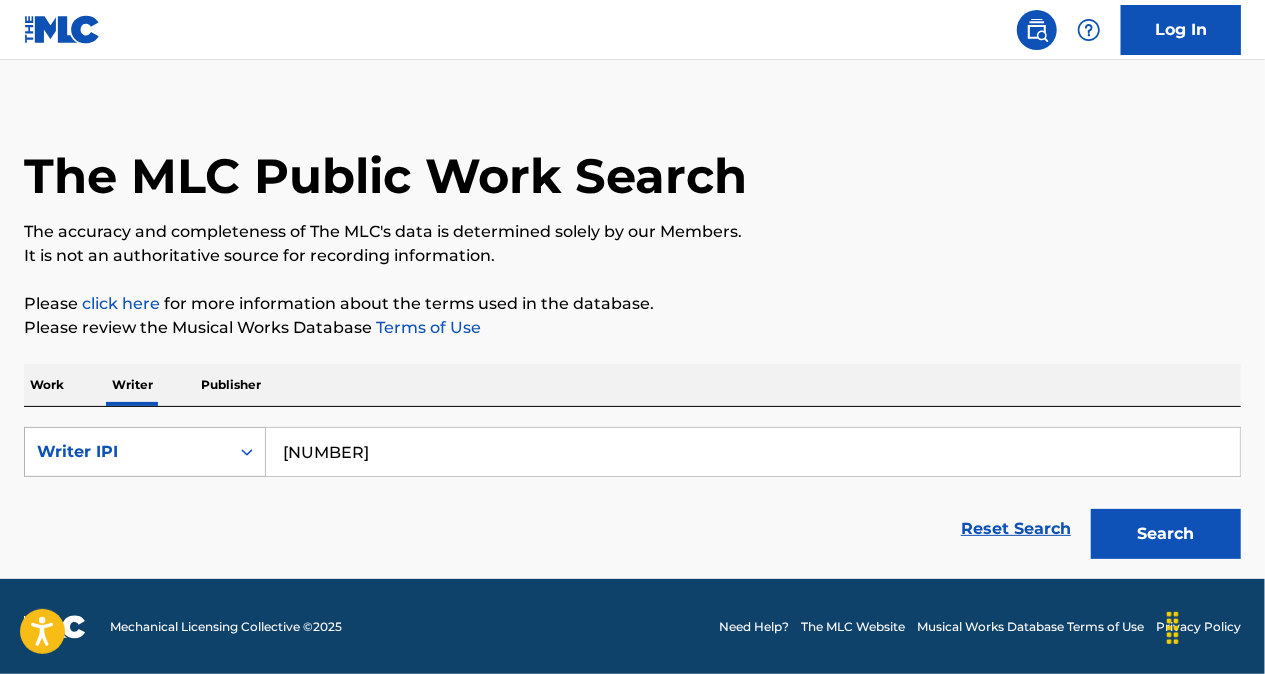 click on "Writer IPI" at bounding box center [127, 452] 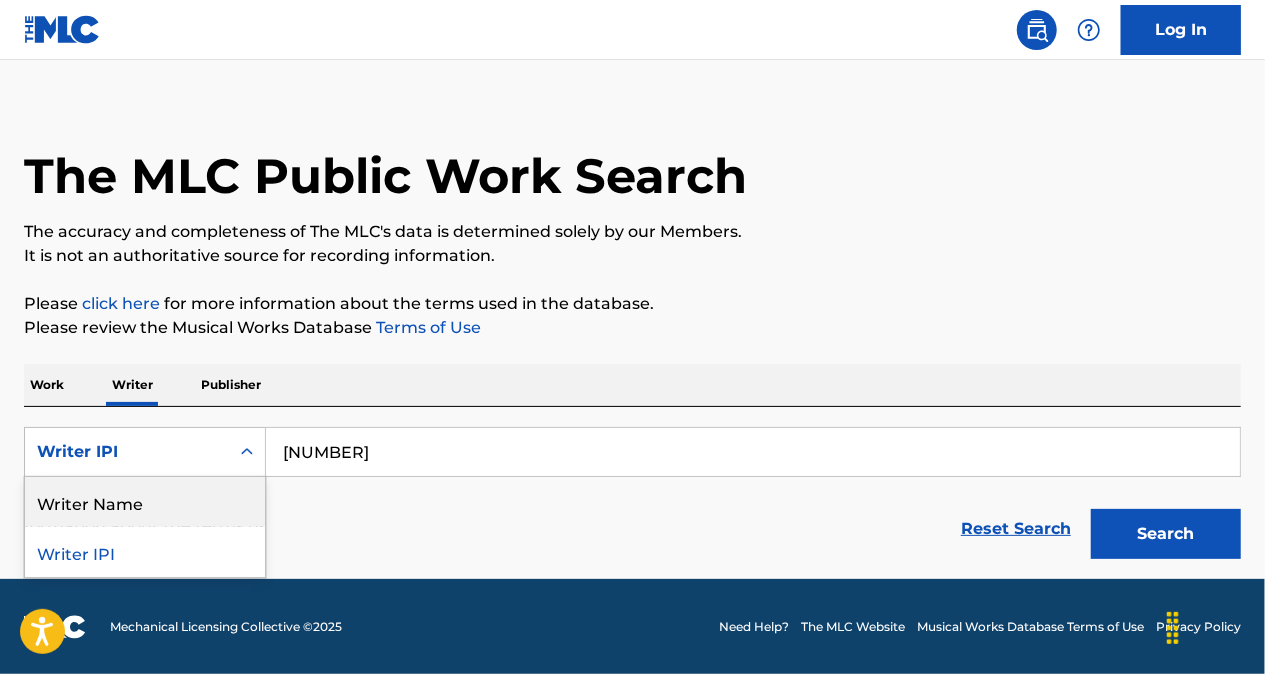 click on "Writer Name" at bounding box center (145, 502) 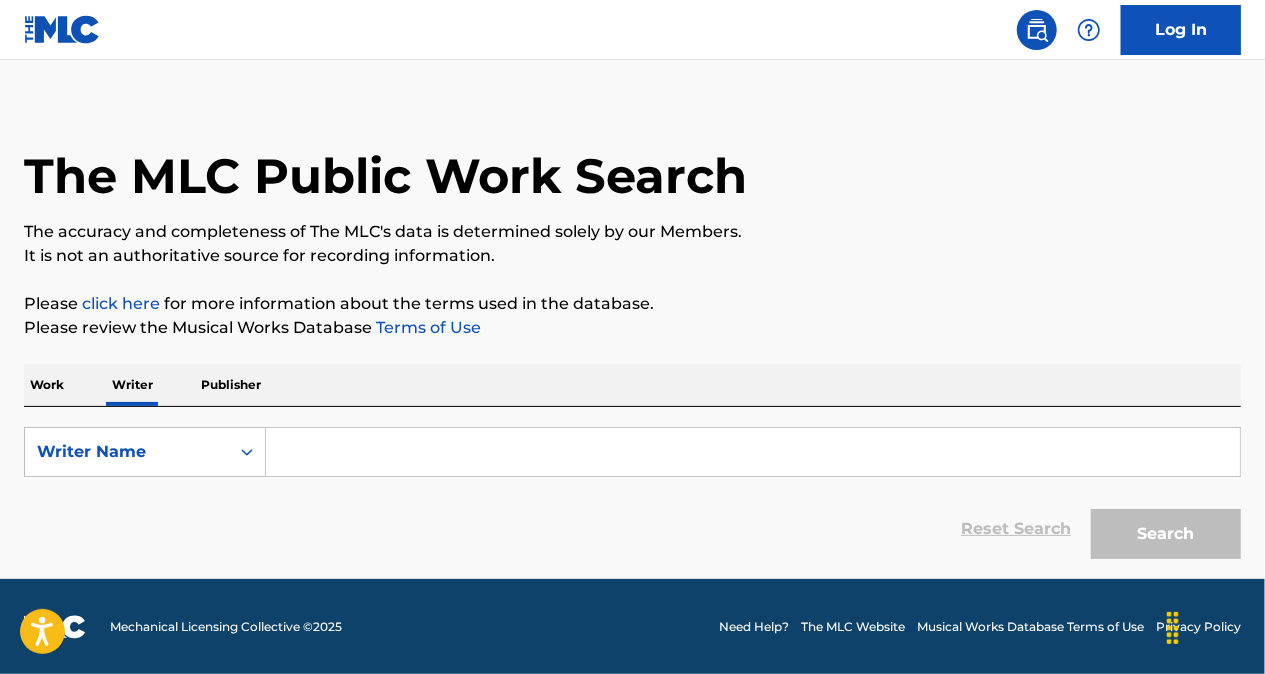 click on "SearchWithCriteria[UUID] Writer Name Reset Search Search" at bounding box center [632, 498] 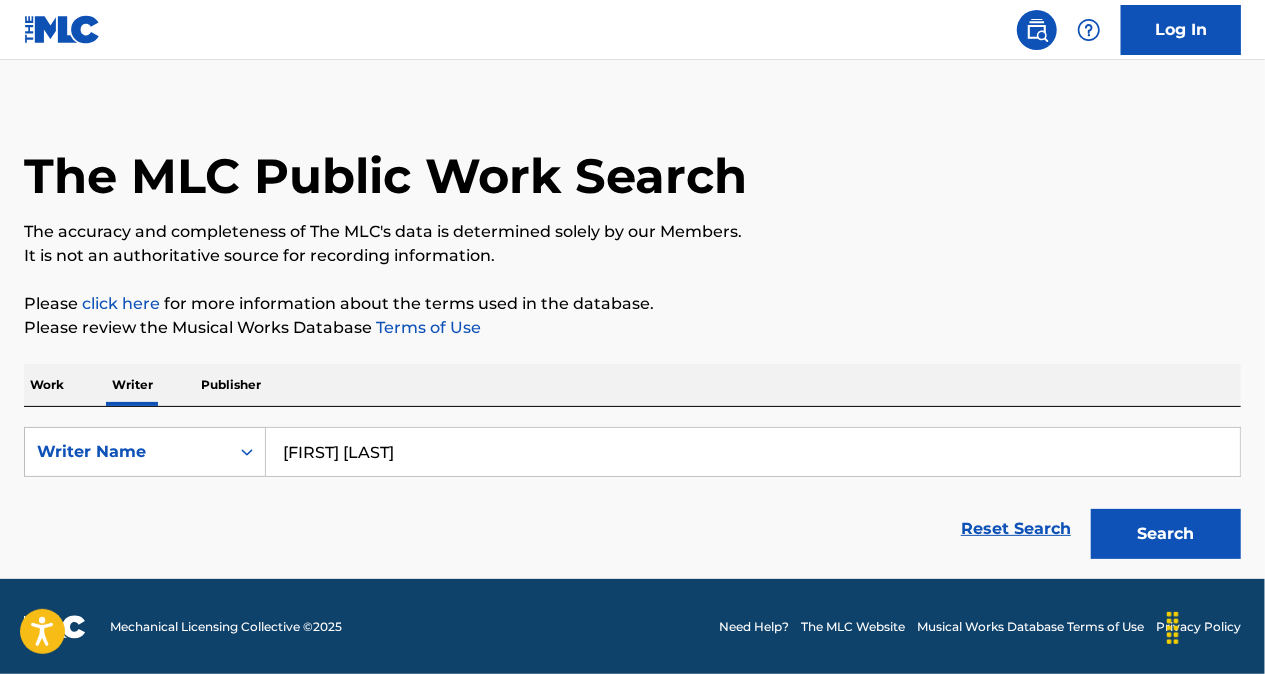click on "Search" at bounding box center [1166, 534] 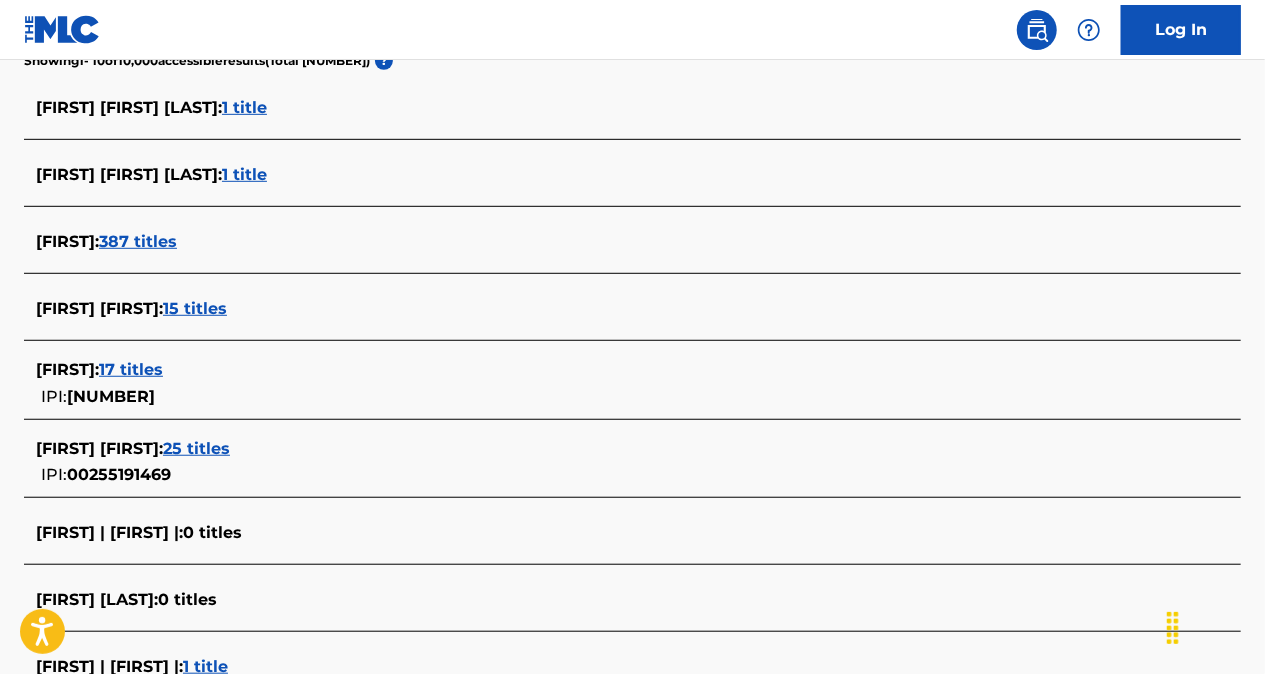 scroll, scrollTop: 0, scrollLeft: 0, axis: both 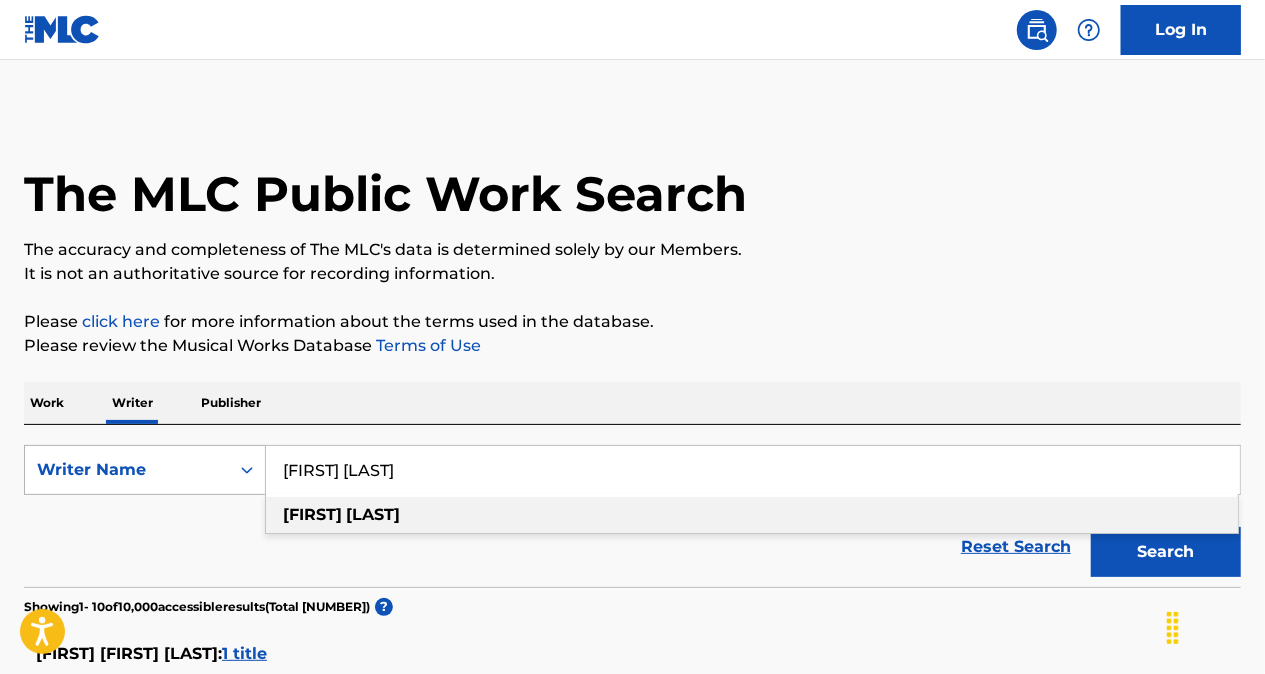 drag, startPoint x: 226, startPoint y: 447, endPoint x: 154, endPoint y: 460, distance: 73.1642 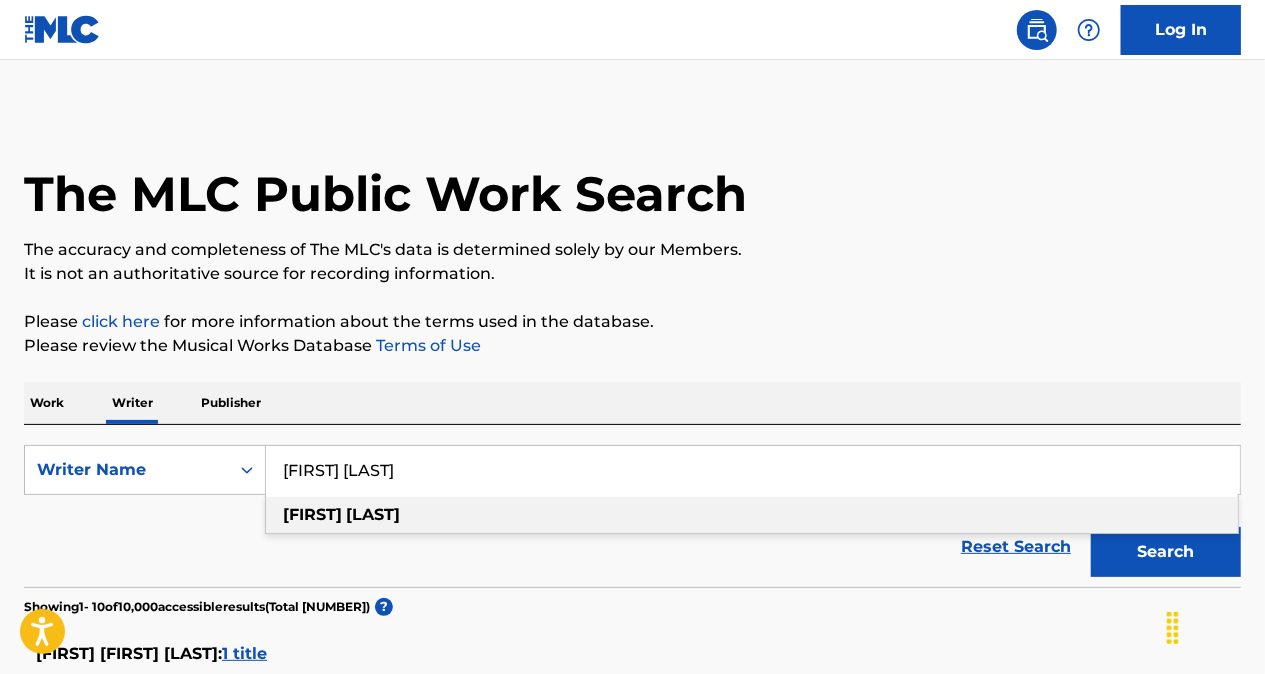 paste on "[FIRST] [LAST]" 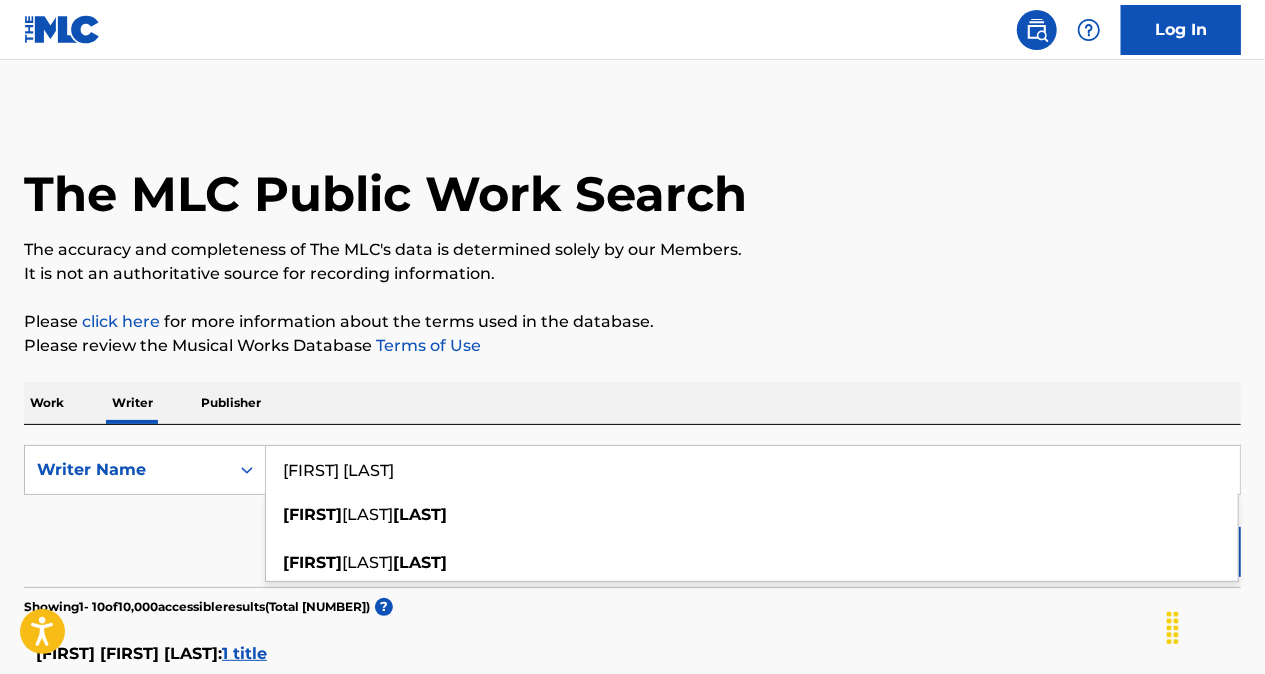 type on "[FIRST] [LAST]" 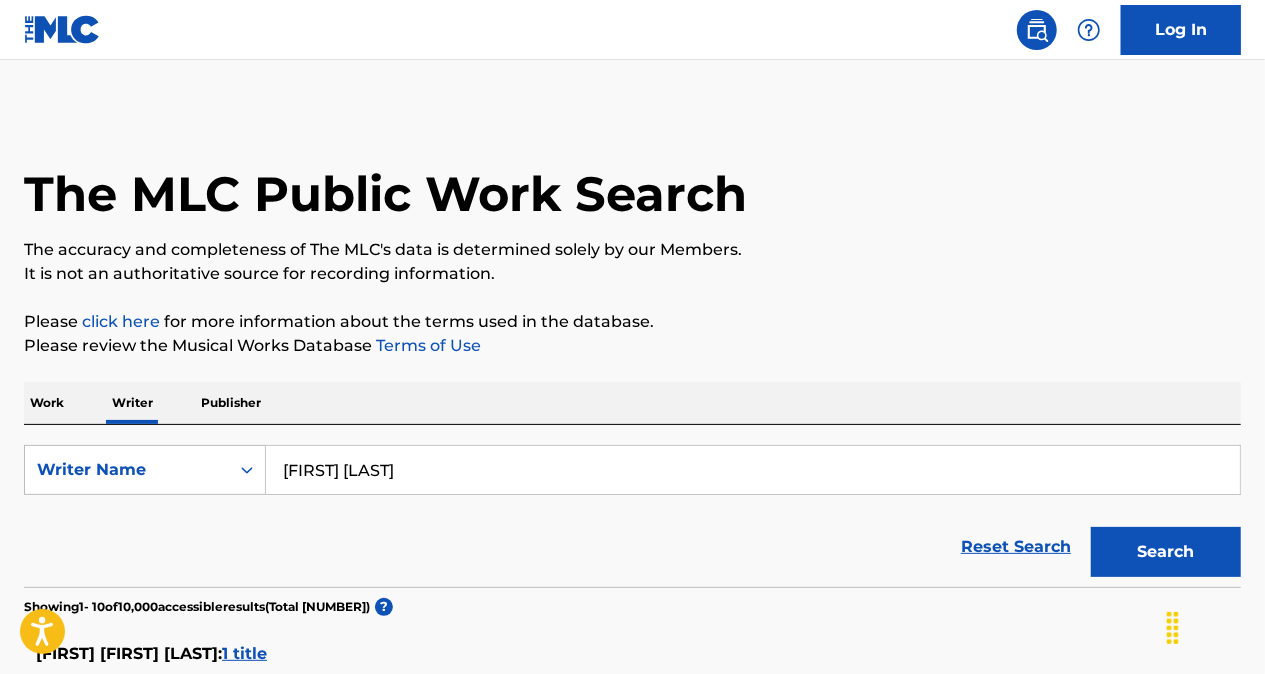 click on "Search" at bounding box center [1166, 552] 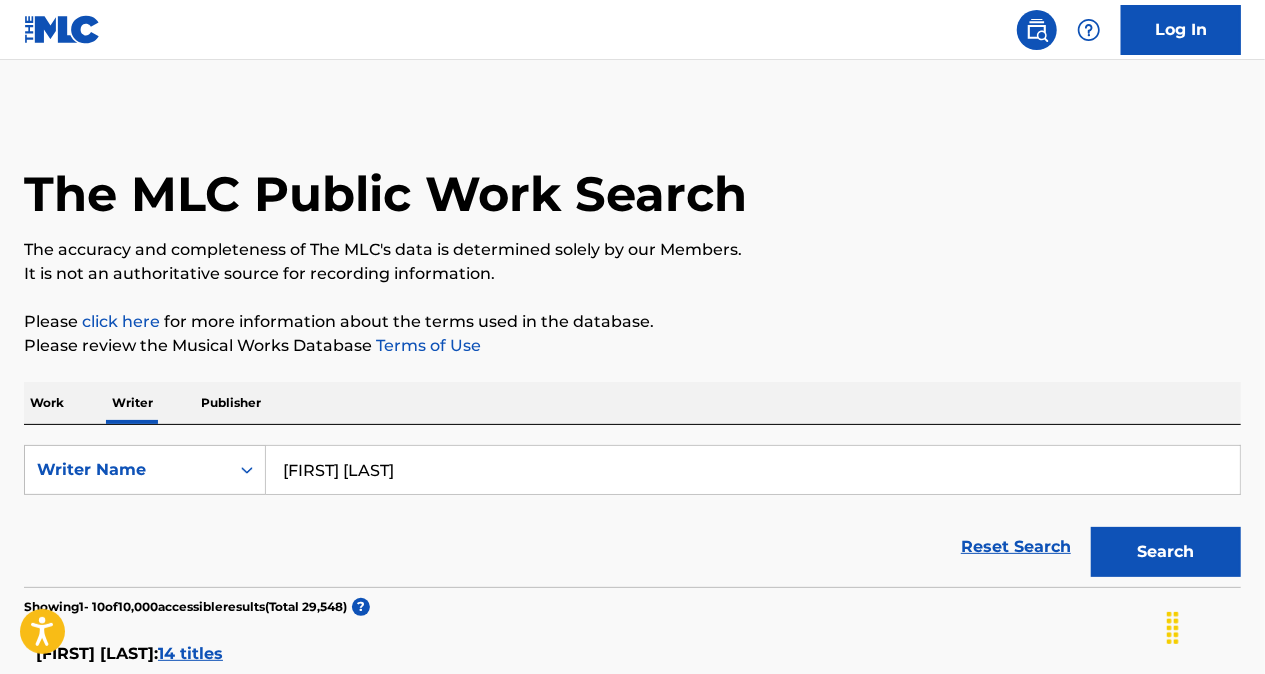 scroll, scrollTop: 500, scrollLeft: 0, axis: vertical 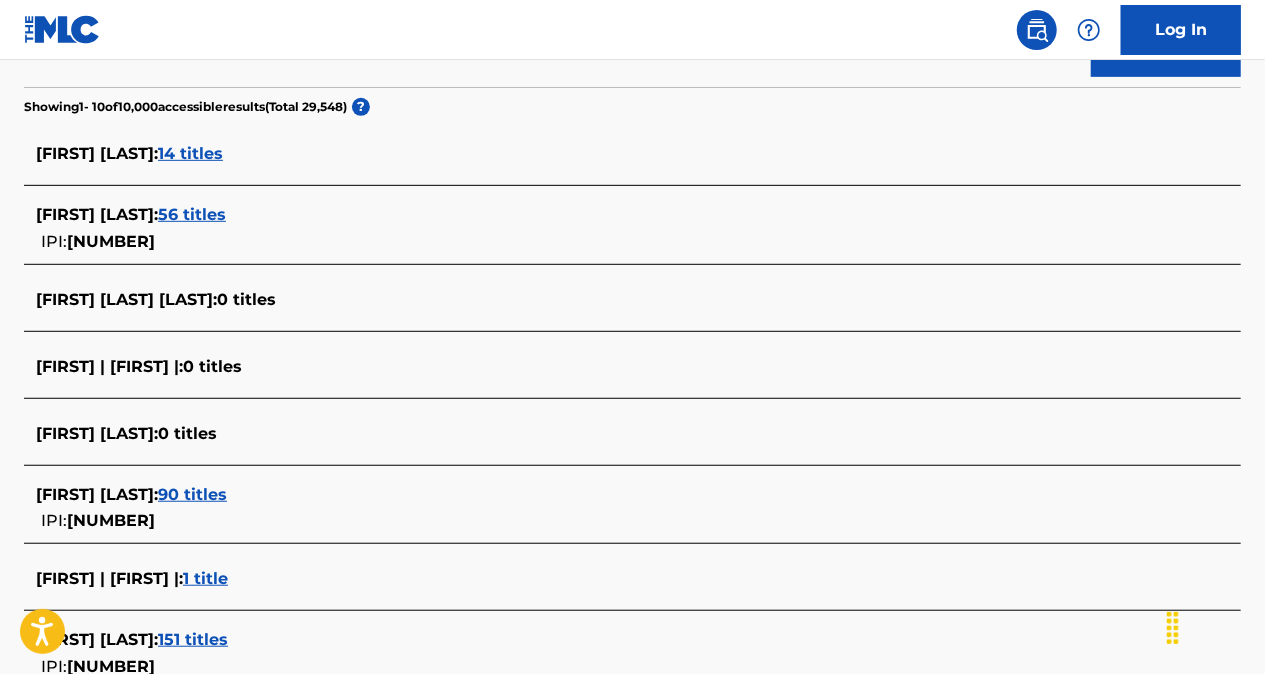 click on "14 titles" at bounding box center [190, 153] 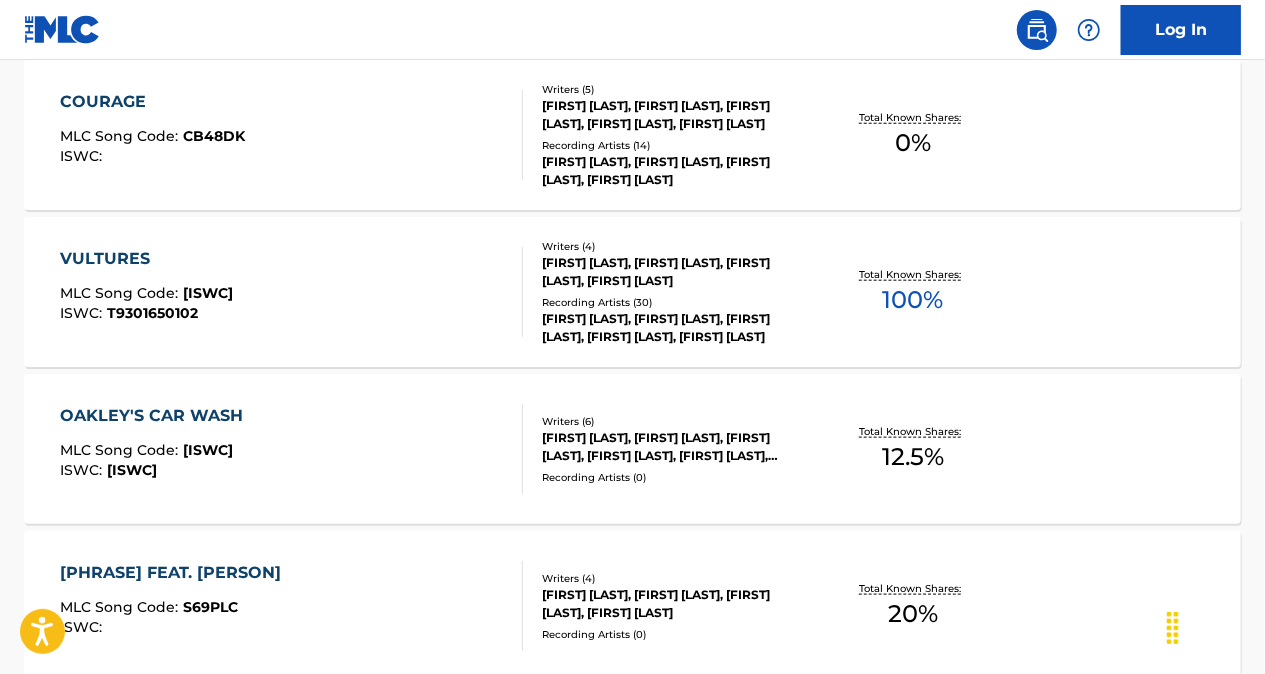 scroll, scrollTop: 1000, scrollLeft: 0, axis: vertical 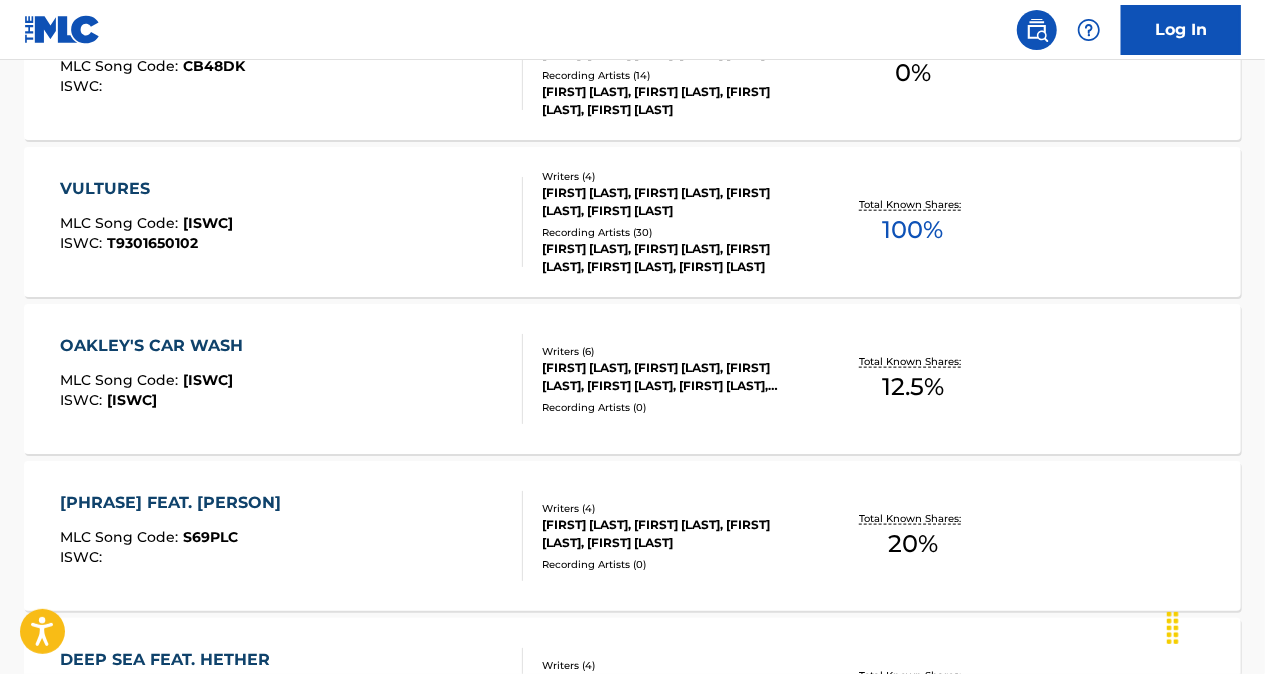click on "Recording Artists ( 30 )" at bounding box center [677, 232] 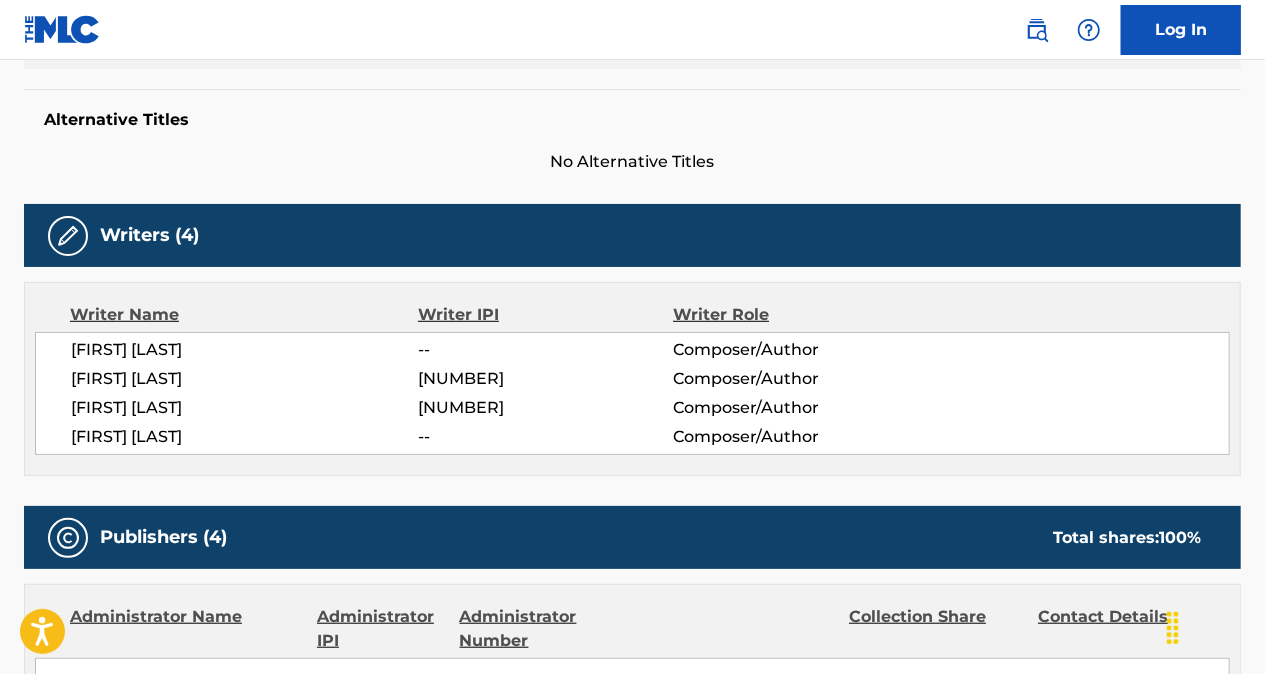 scroll, scrollTop: 0, scrollLeft: 0, axis: both 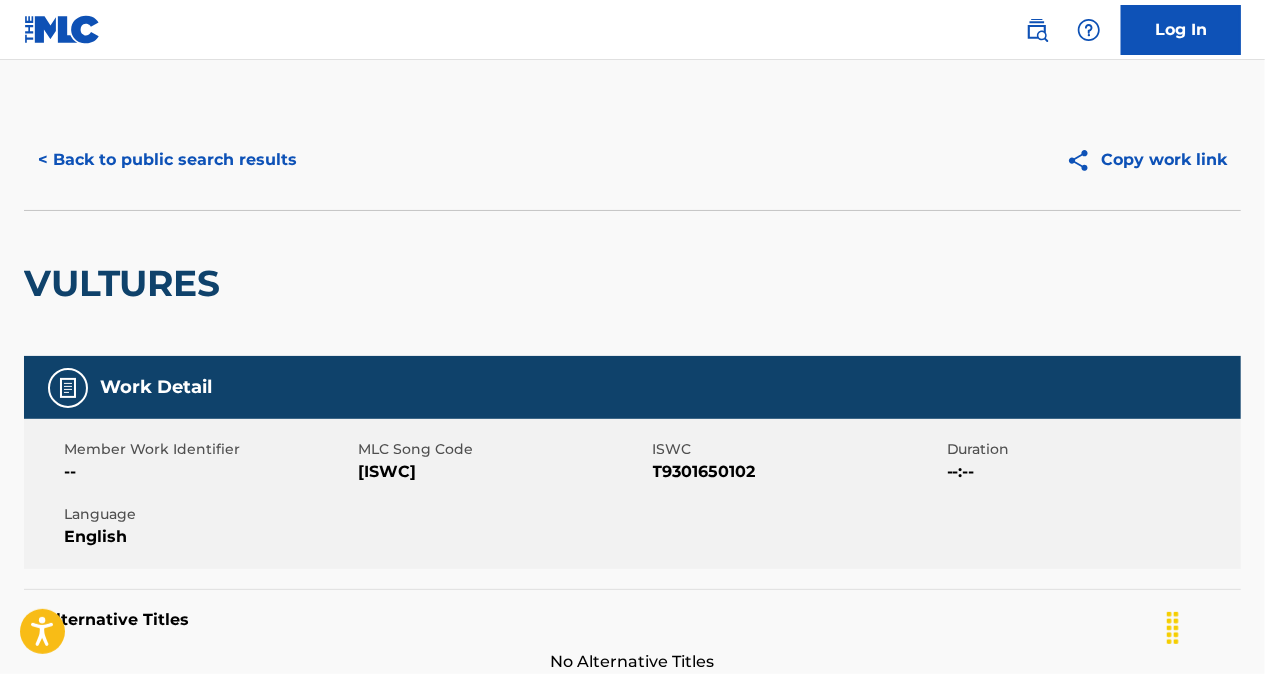 click on "< Back to public search results" at bounding box center (167, 160) 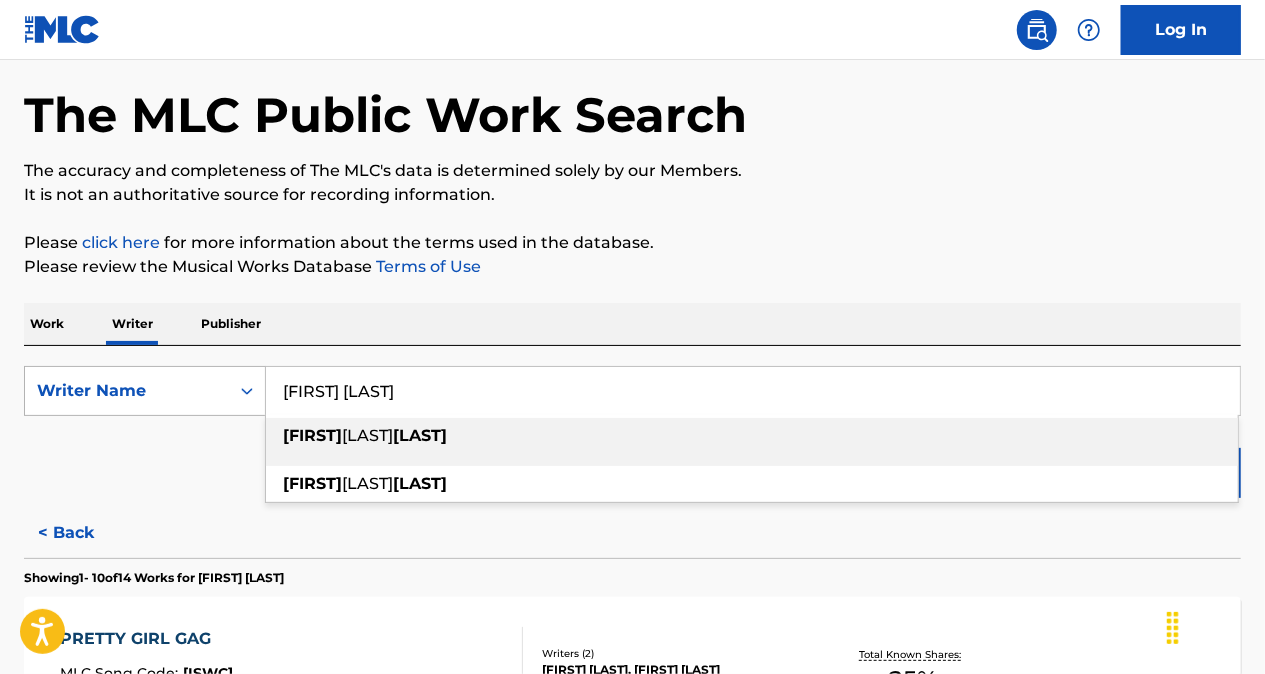 drag, startPoint x: 428, startPoint y: 392, endPoint x: 59, endPoint y: 408, distance: 369.3467 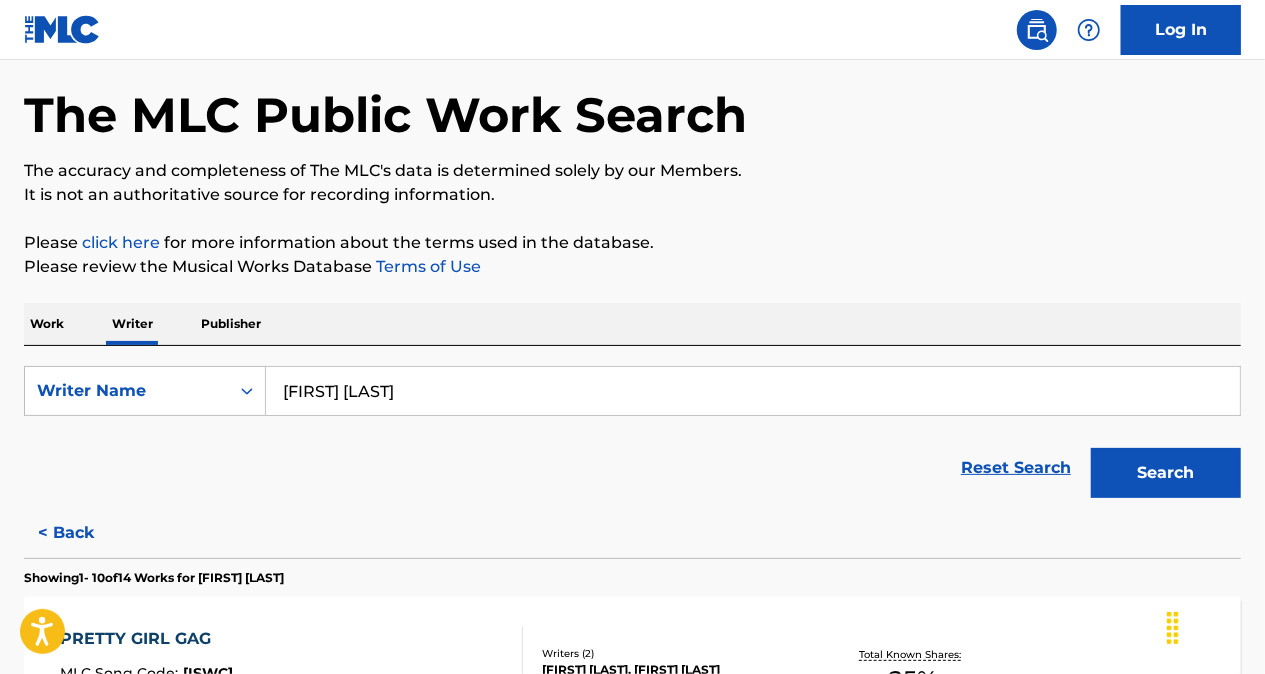 type on "[FIRST] [LAST]" 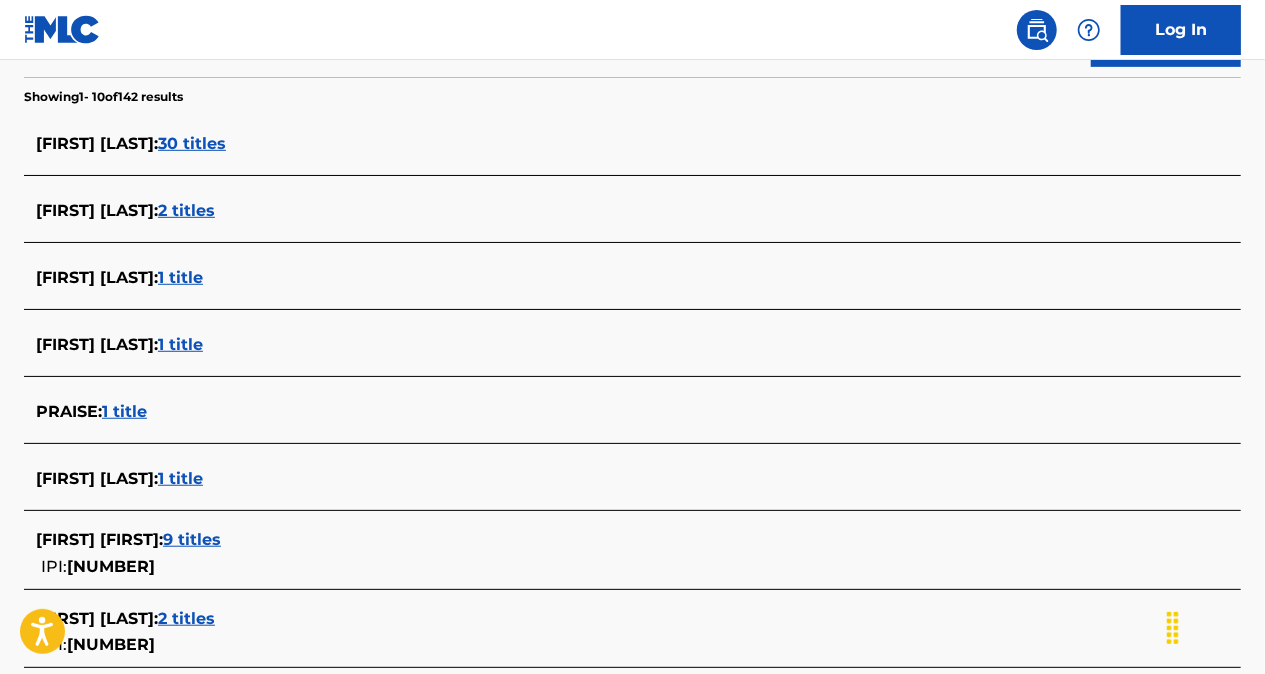 scroll, scrollTop: 579, scrollLeft: 0, axis: vertical 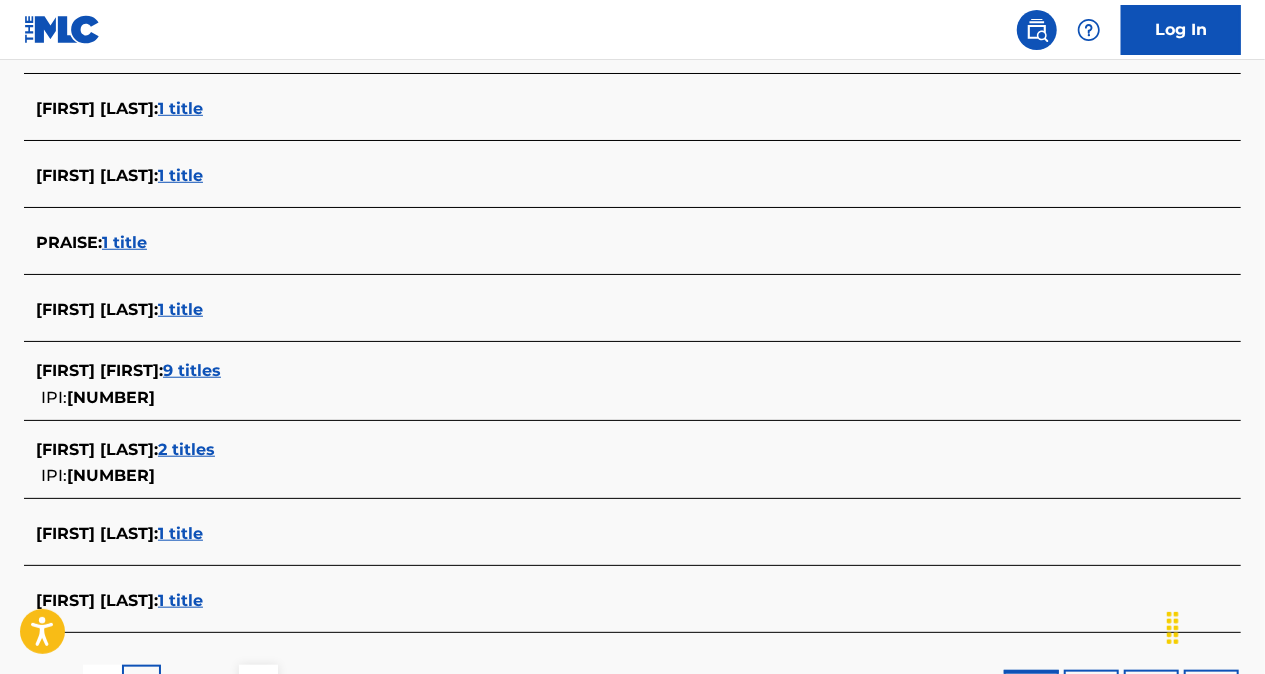 click on "2 titles" at bounding box center (186, 449) 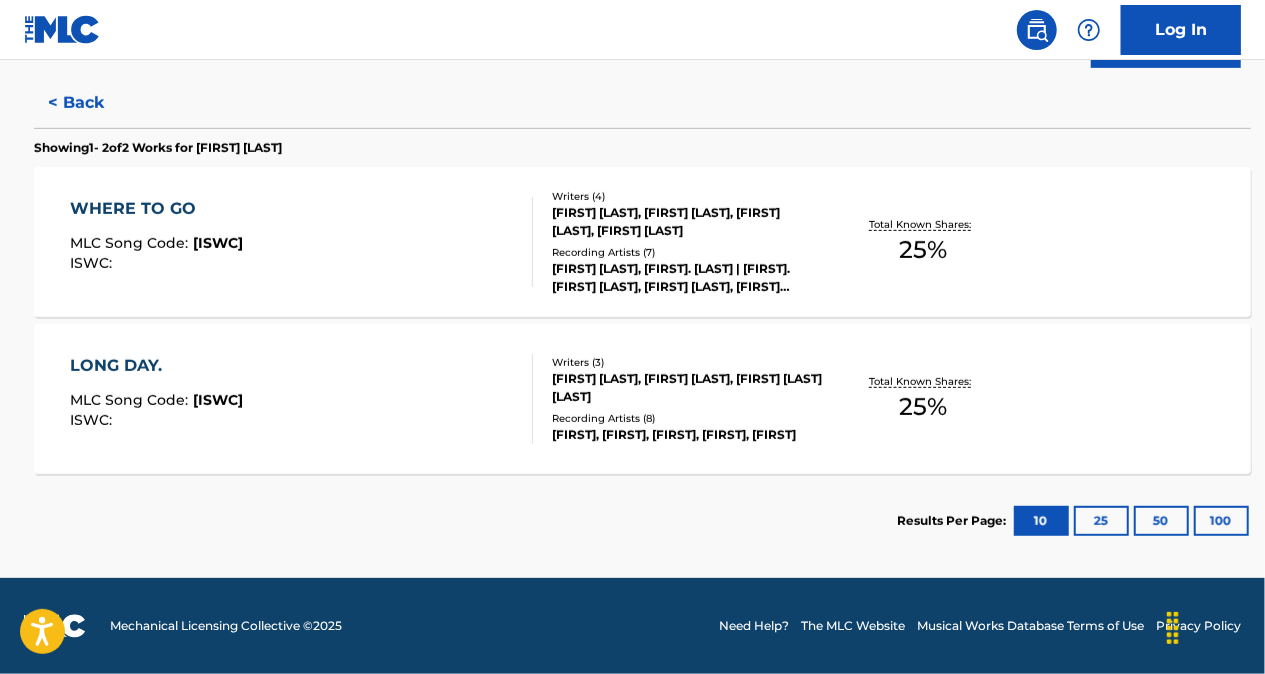 scroll, scrollTop: 508, scrollLeft: 0, axis: vertical 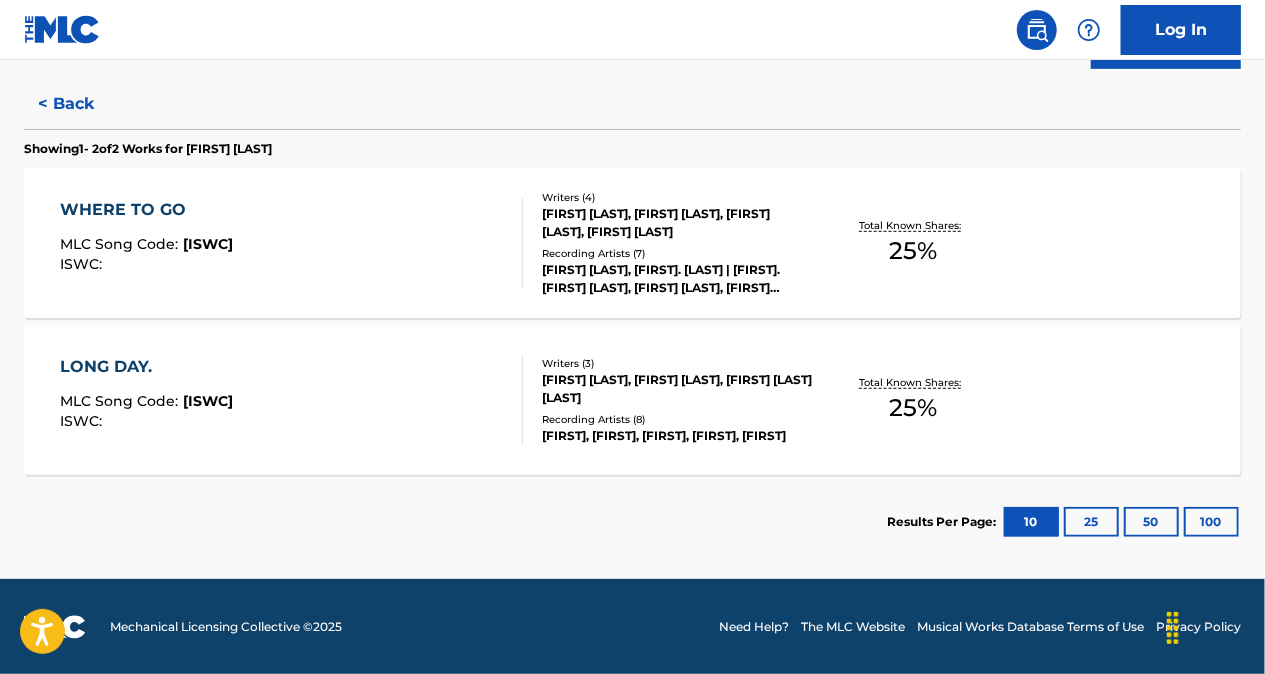 click on "[FIRST] [LAST], [FIRST] [LAST], [FIRST] [LAST] [LAST]" at bounding box center (677, 389) 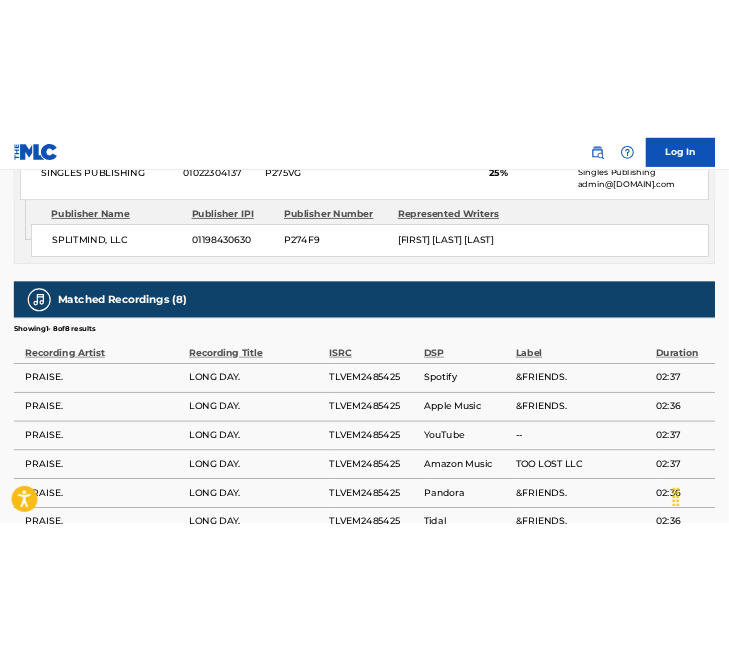 scroll, scrollTop: 1000, scrollLeft: 0, axis: vertical 